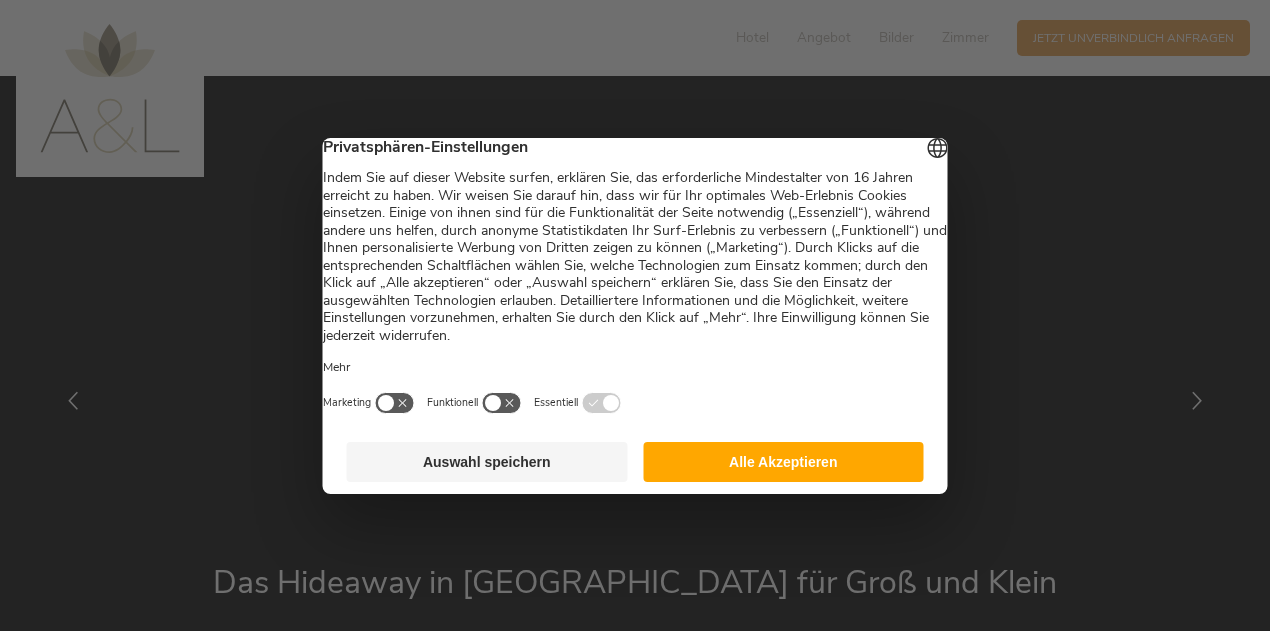 scroll, scrollTop: 0, scrollLeft: 0, axis: both 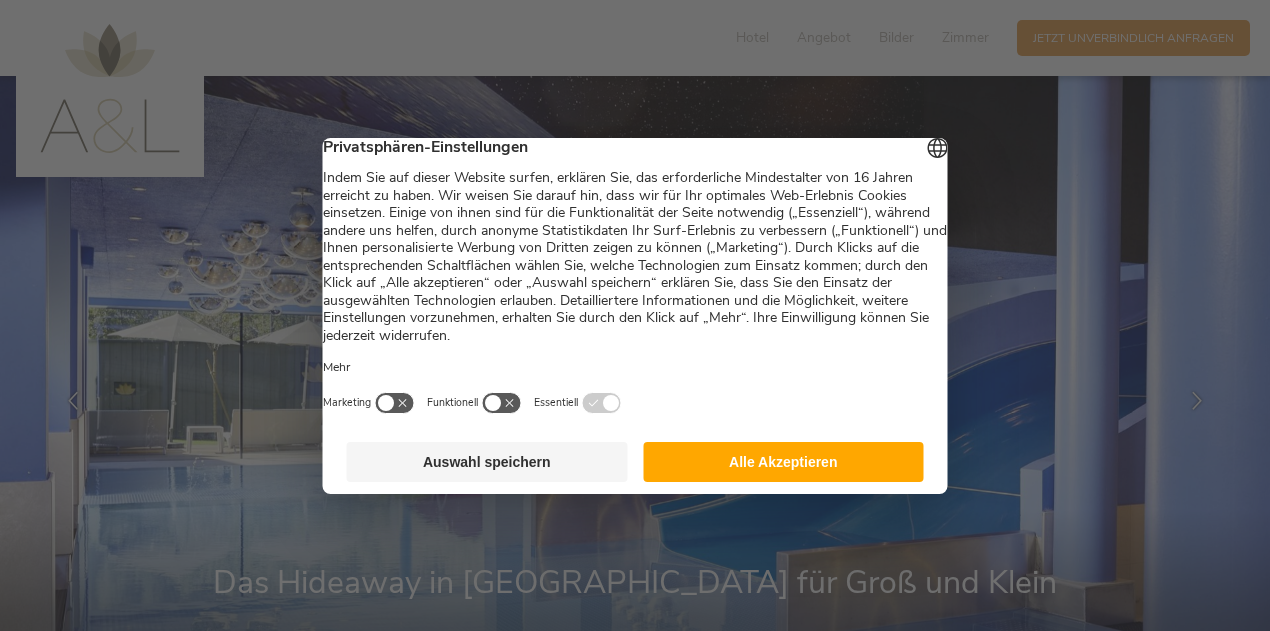 click on "Alle Akzeptieren" at bounding box center (783, 462) 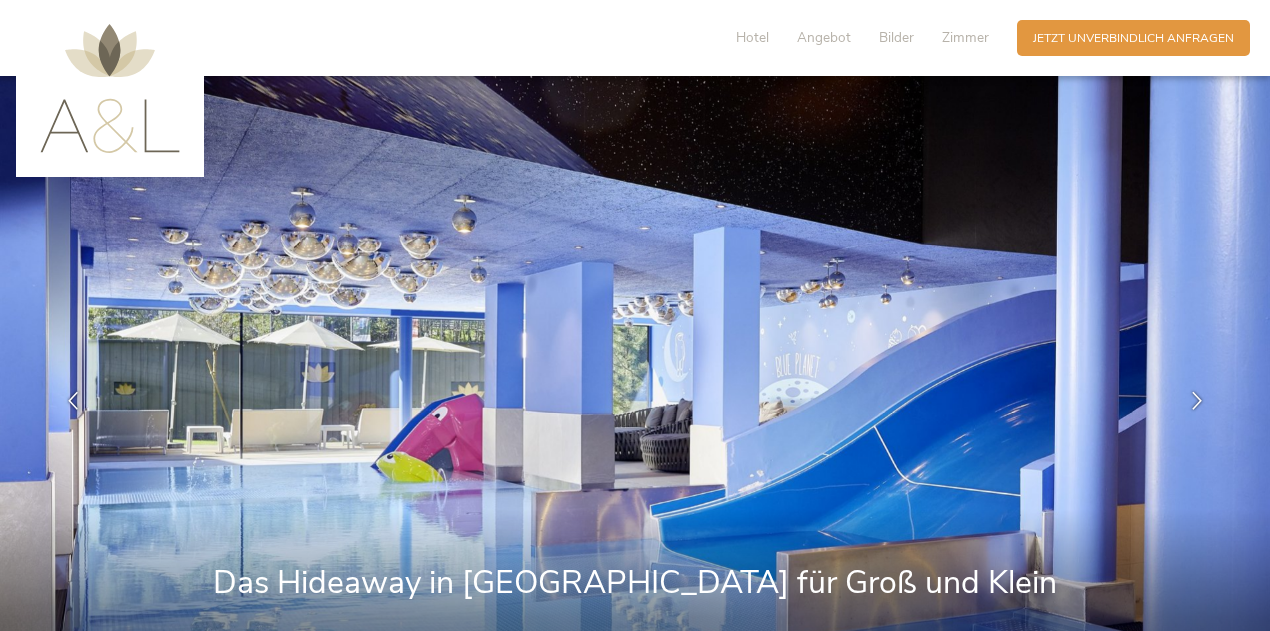 scroll, scrollTop: 0, scrollLeft: 0, axis: both 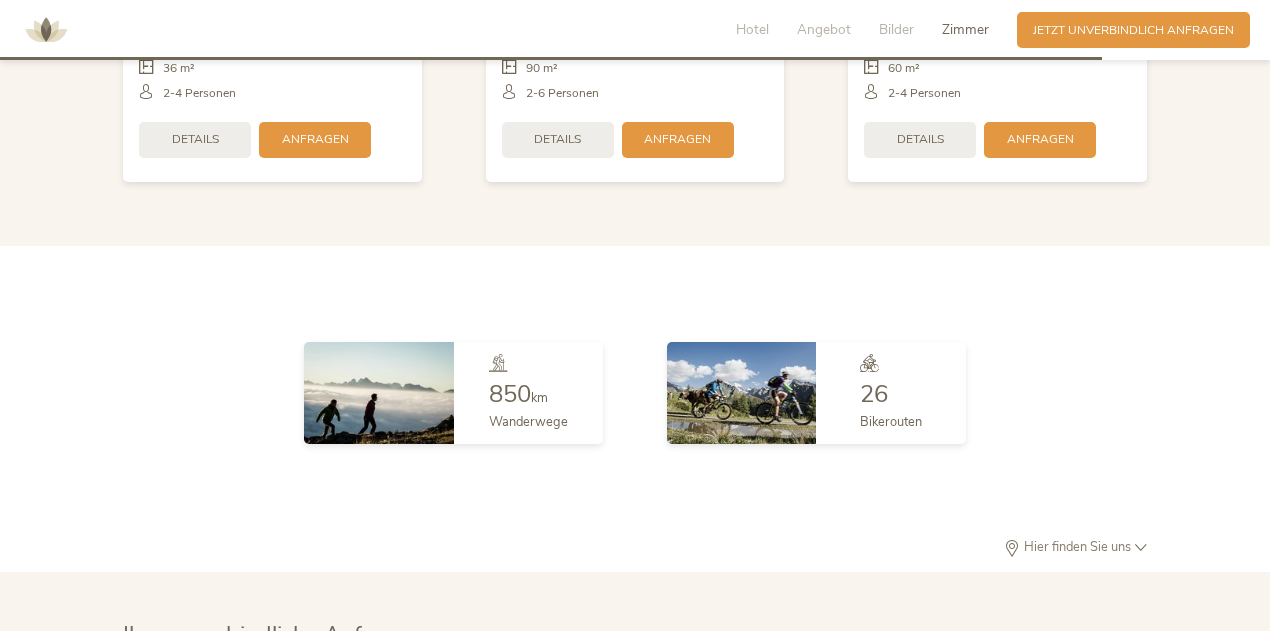 click on "Hier finden Sie uns" at bounding box center (1077, 547) 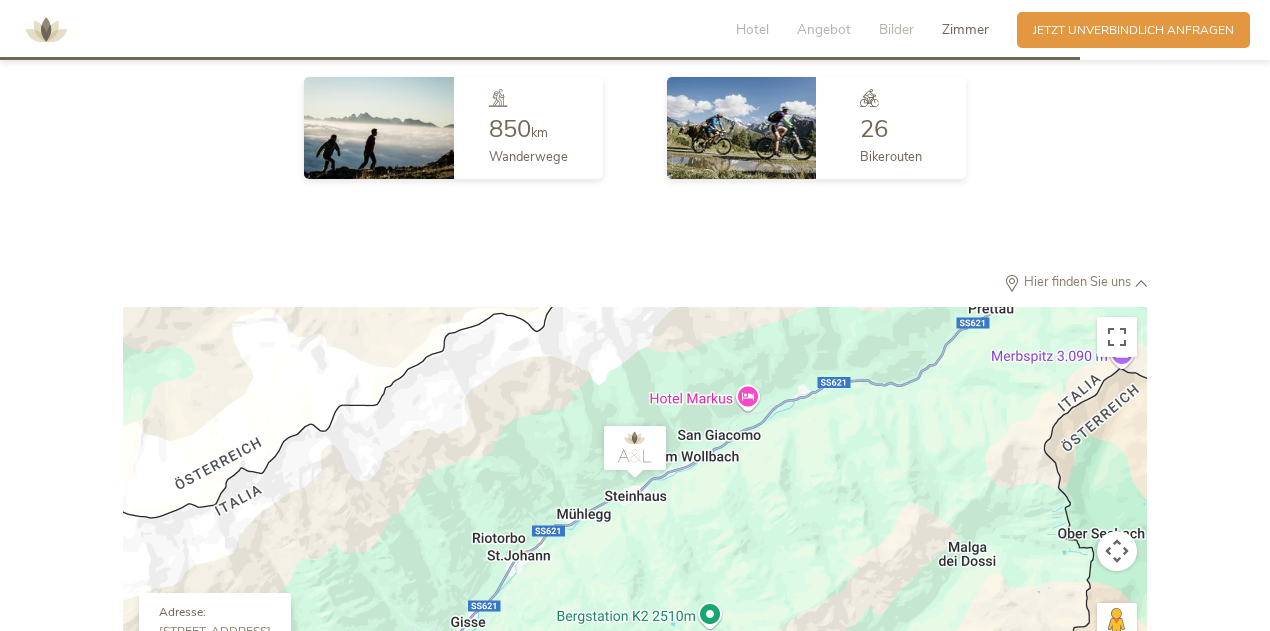 scroll, scrollTop: 4577, scrollLeft: 0, axis: vertical 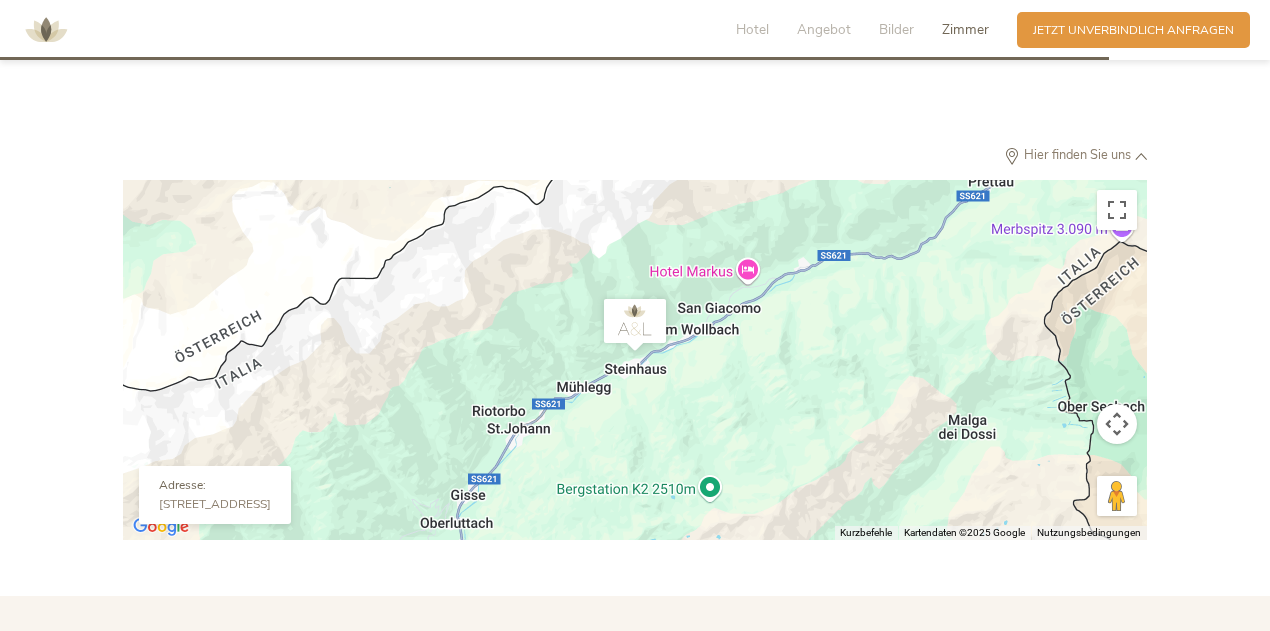 click at bounding box center [1117, 424] 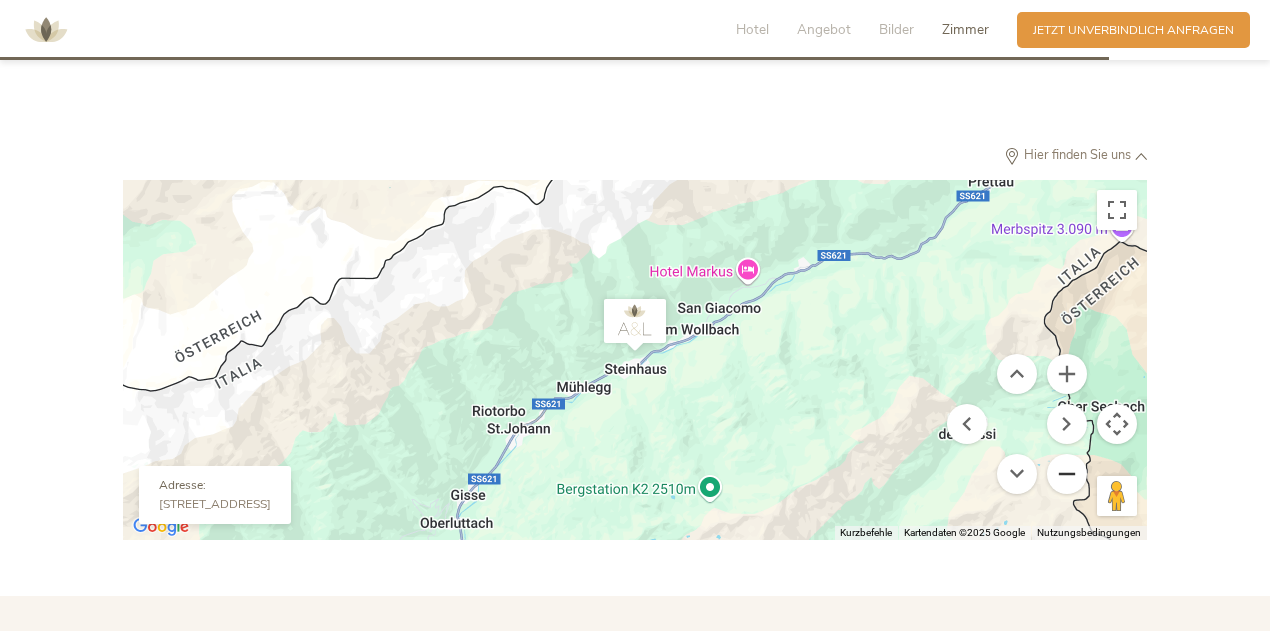 click at bounding box center (1067, 474) 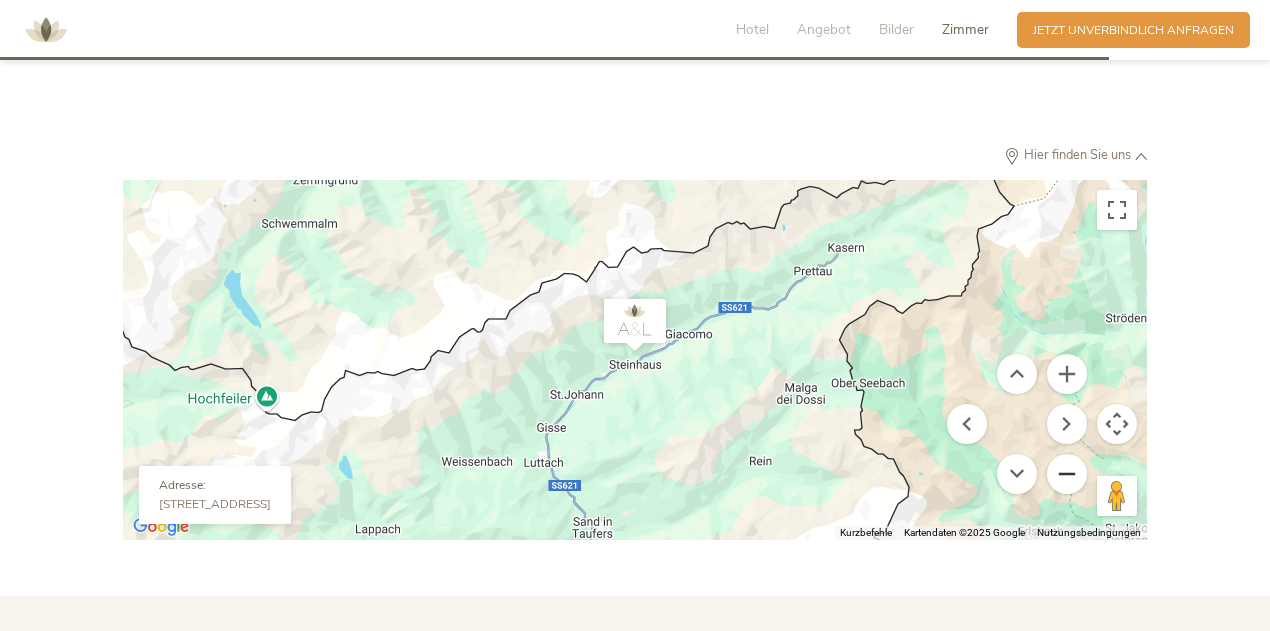 click at bounding box center (1067, 474) 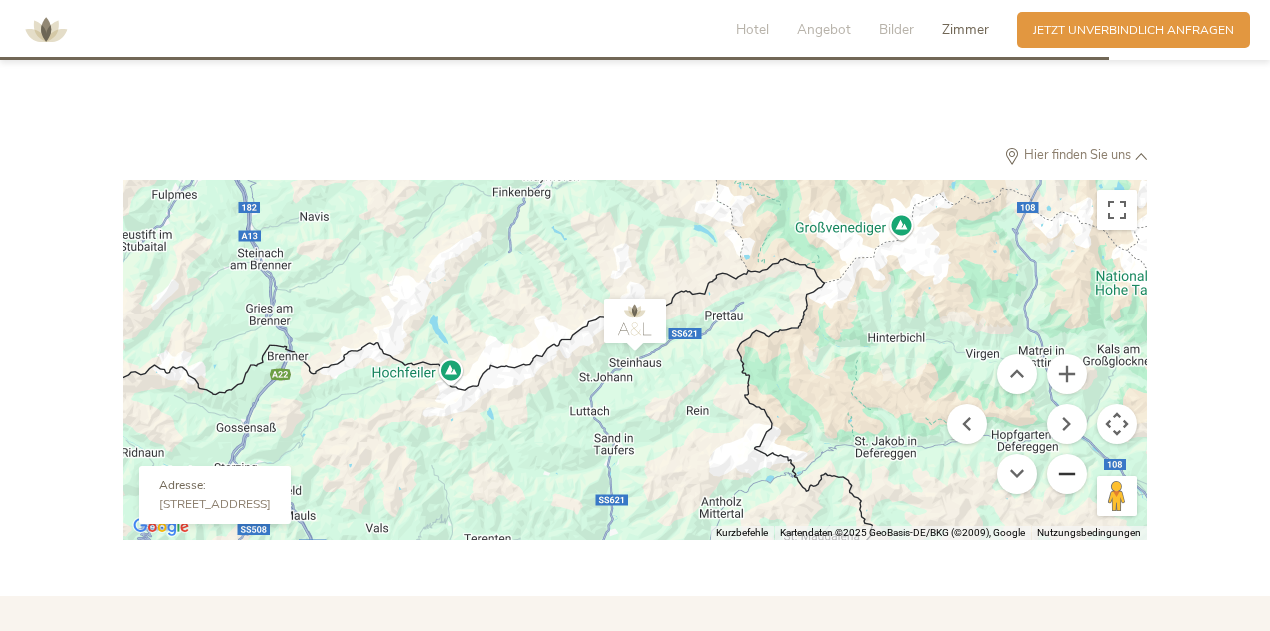 click at bounding box center (1067, 474) 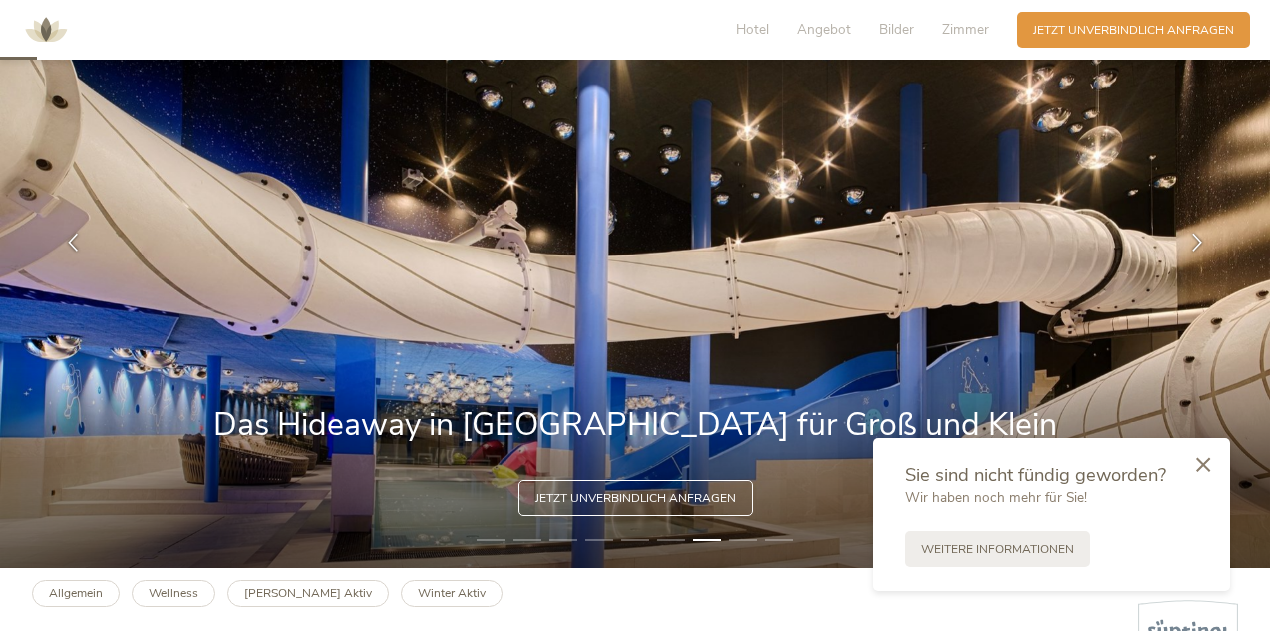scroll, scrollTop: 171, scrollLeft: 0, axis: vertical 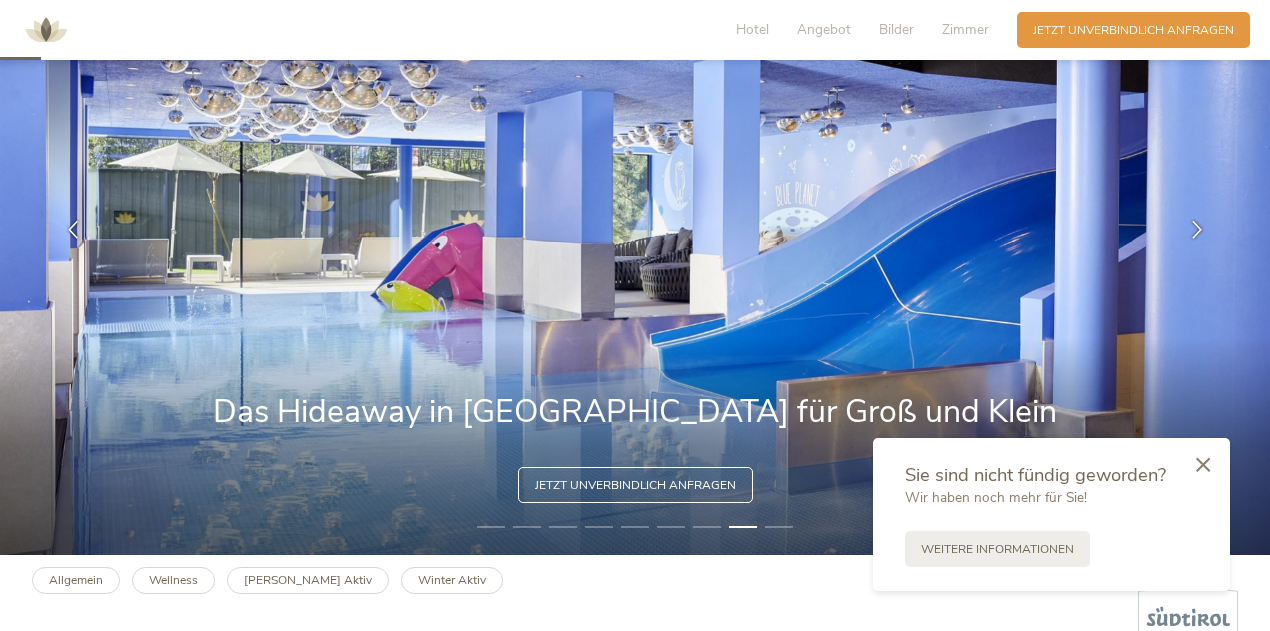 click at bounding box center (1197, 230) 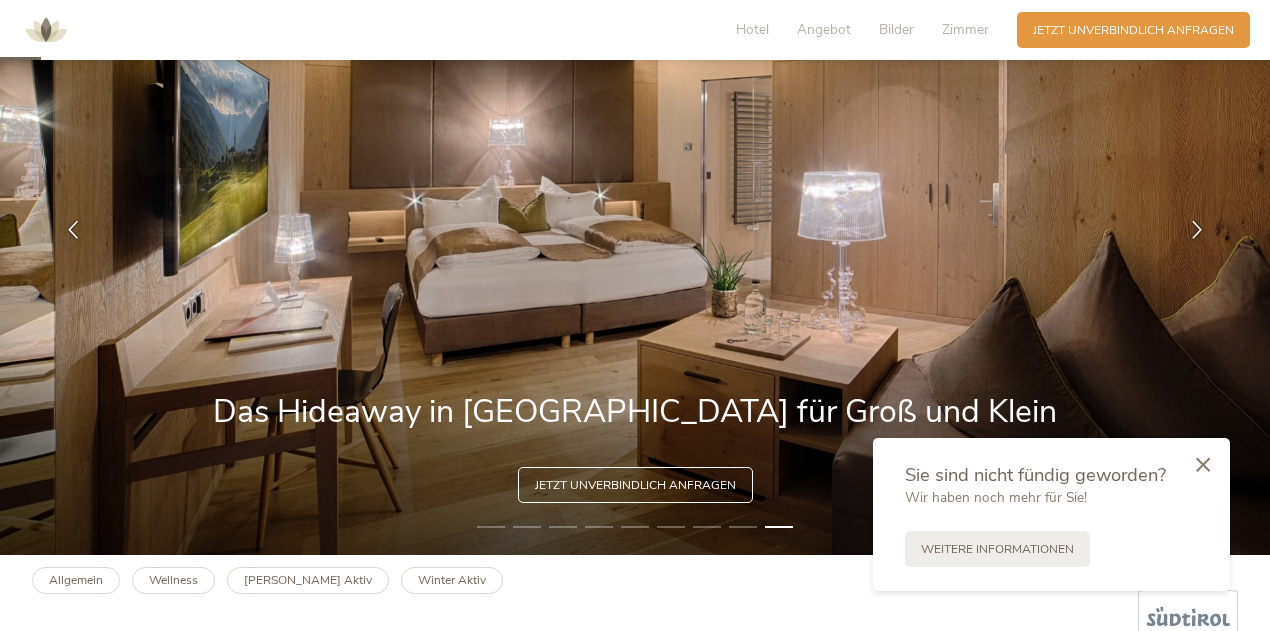 click at bounding box center (1197, 230) 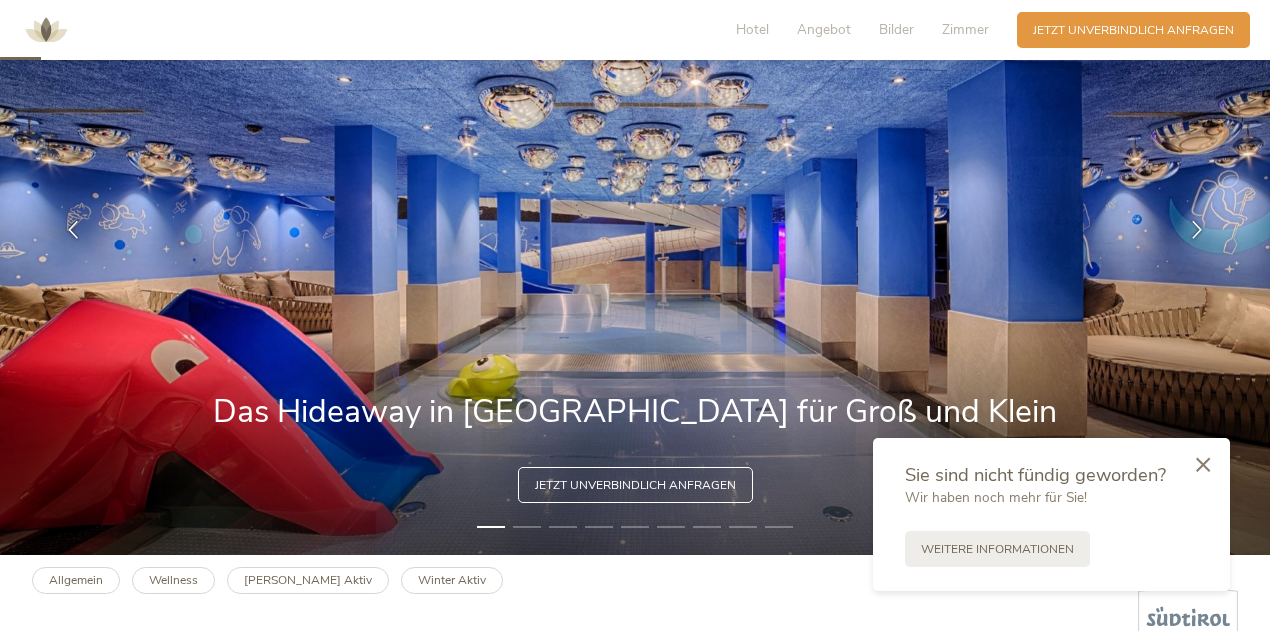 click at bounding box center (1197, 230) 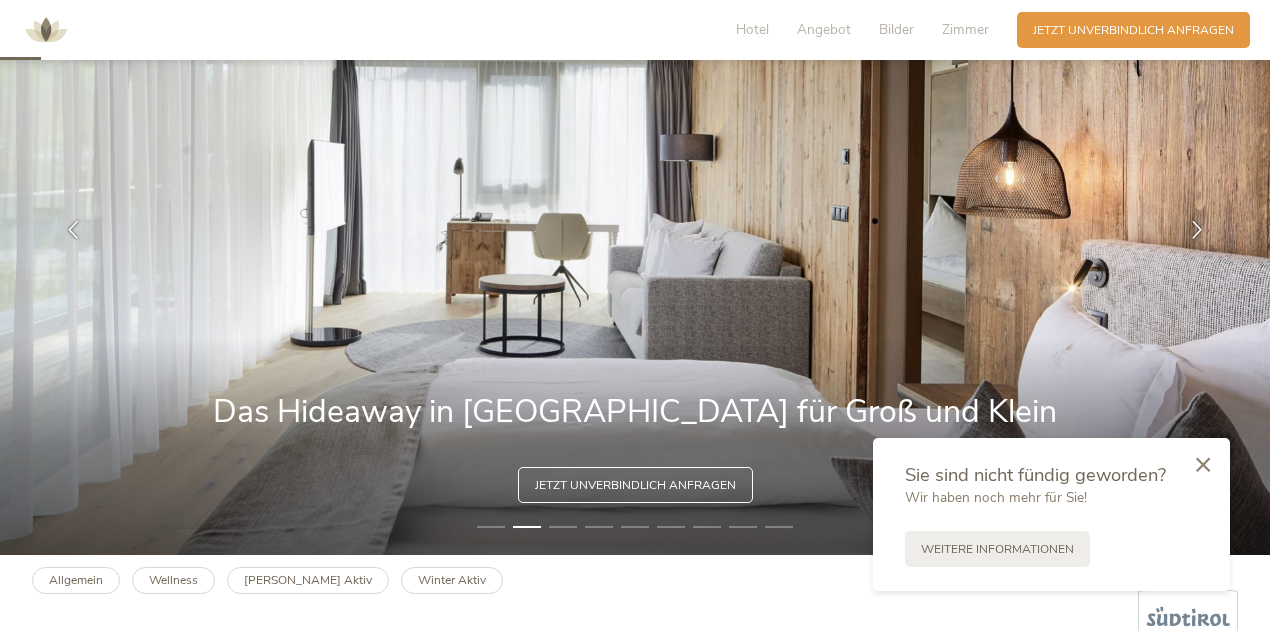 click at bounding box center (1197, 230) 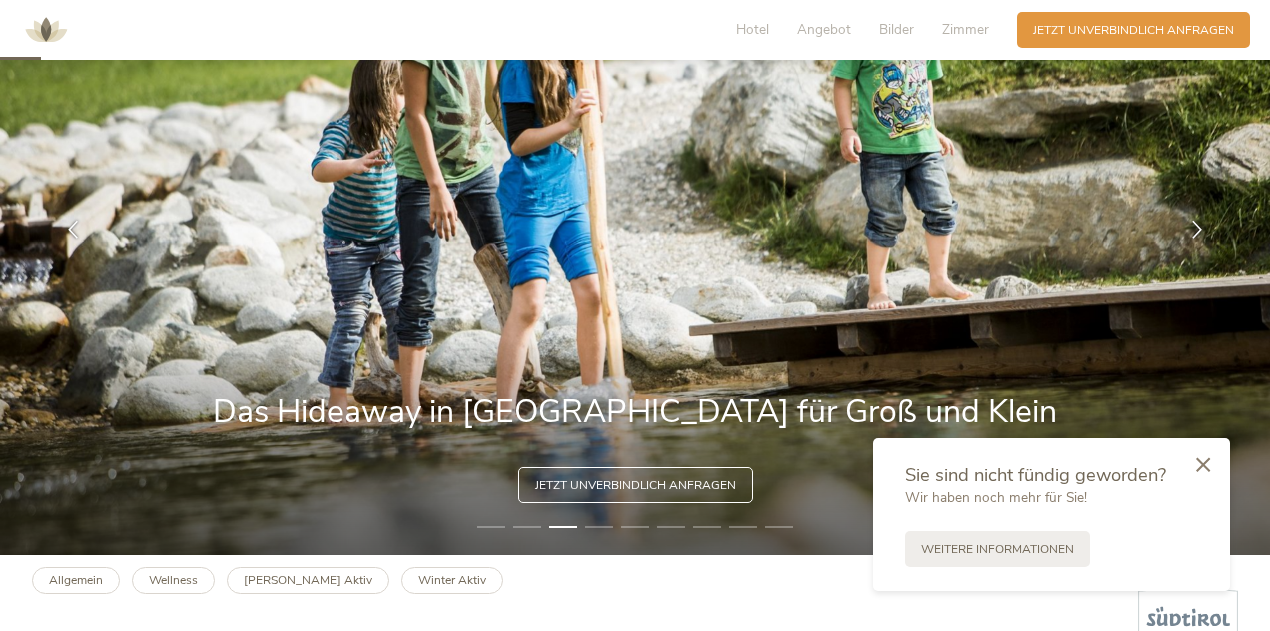 click at bounding box center [1197, 230] 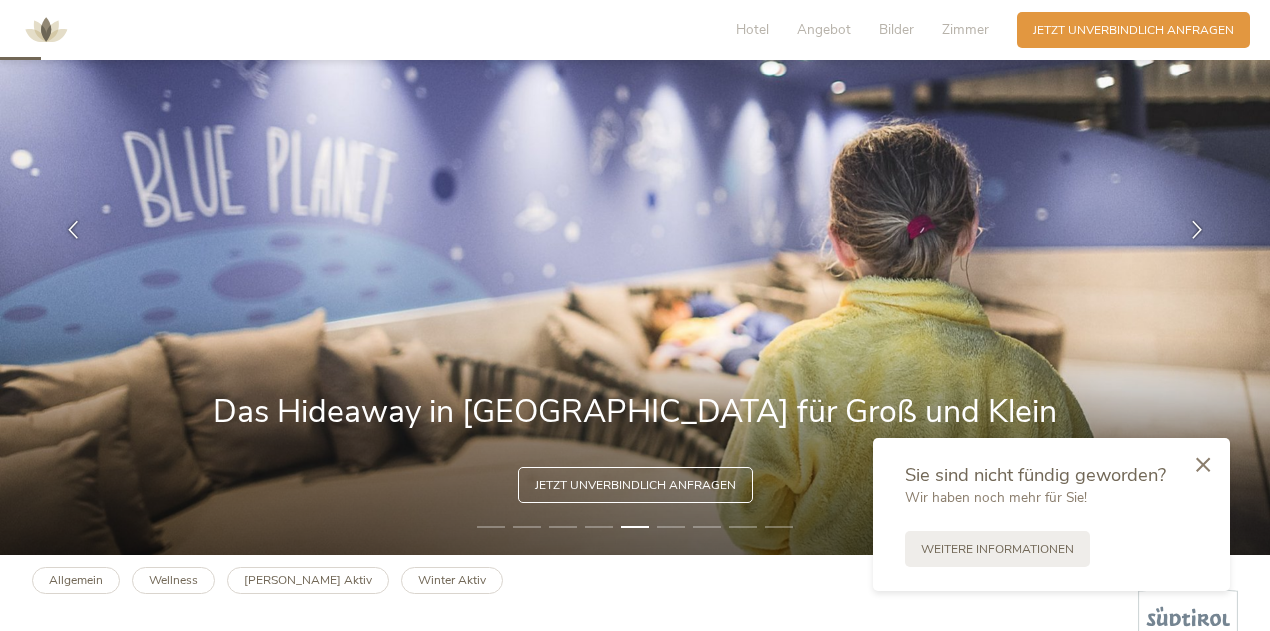 click at bounding box center (1197, 230) 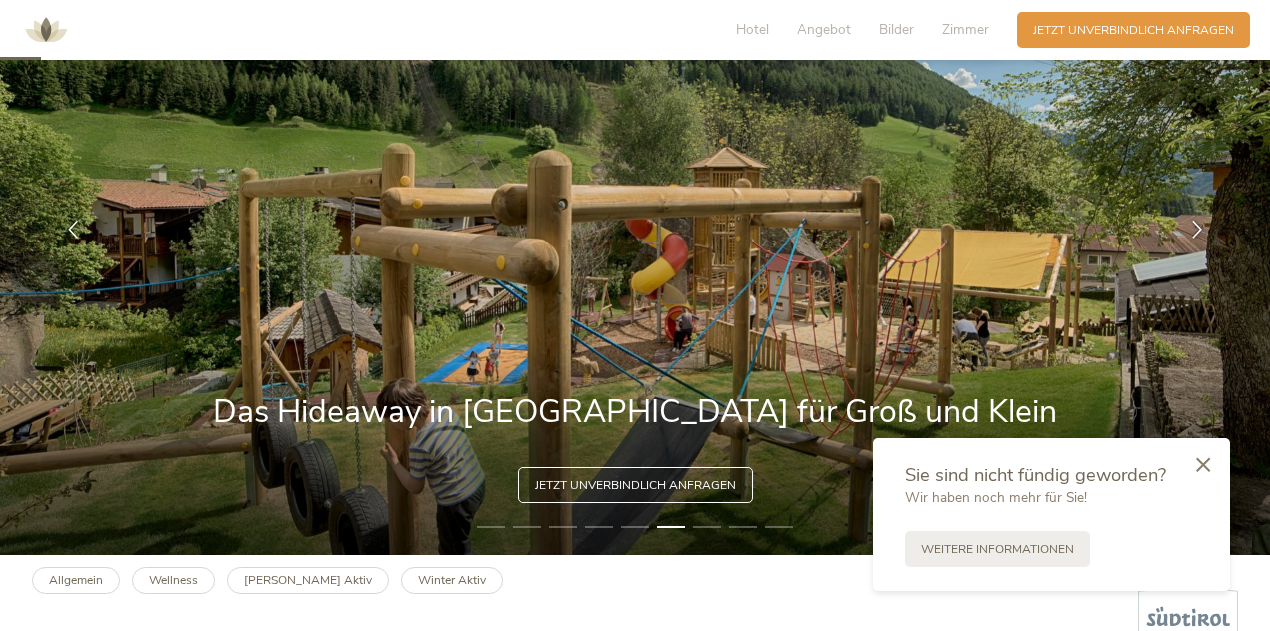 click at bounding box center [1197, 230] 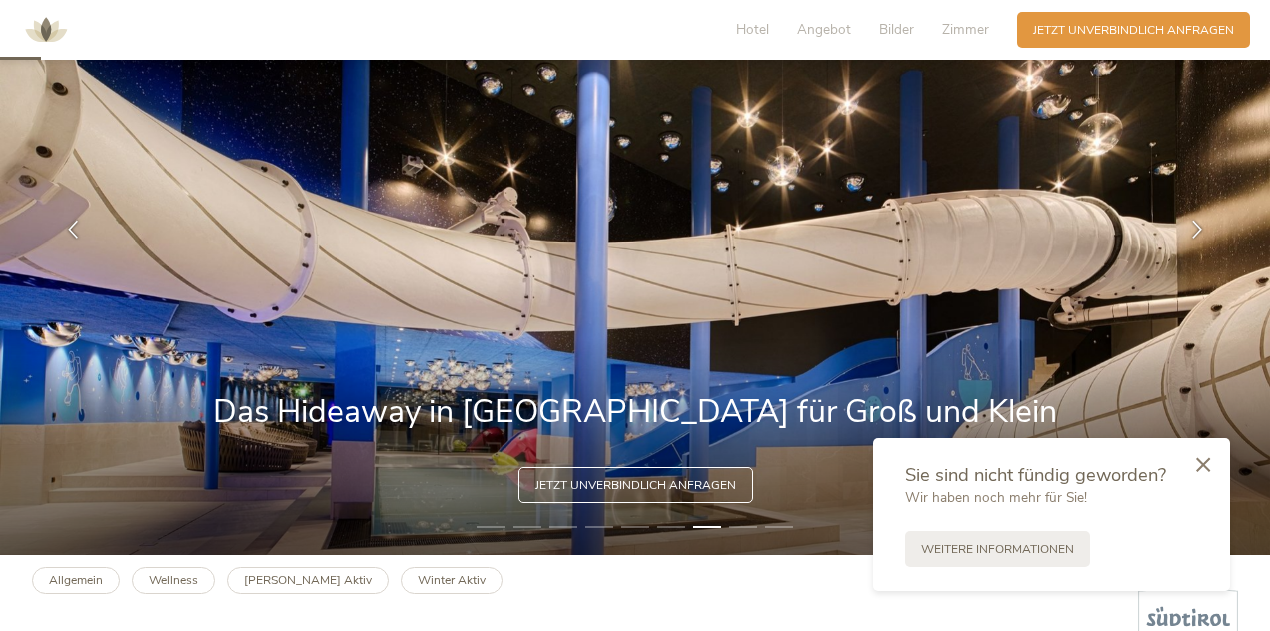 click on "Zimmer" at bounding box center [965, 29] 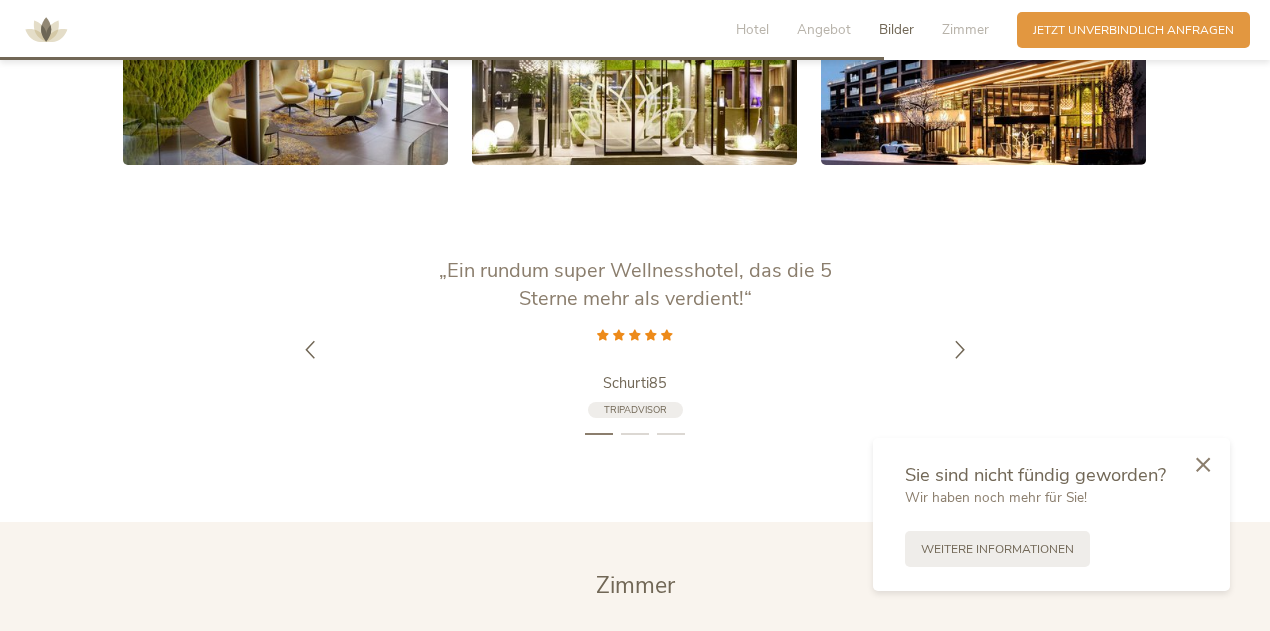 scroll, scrollTop: 3868, scrollLeft: 0, axis: vertical 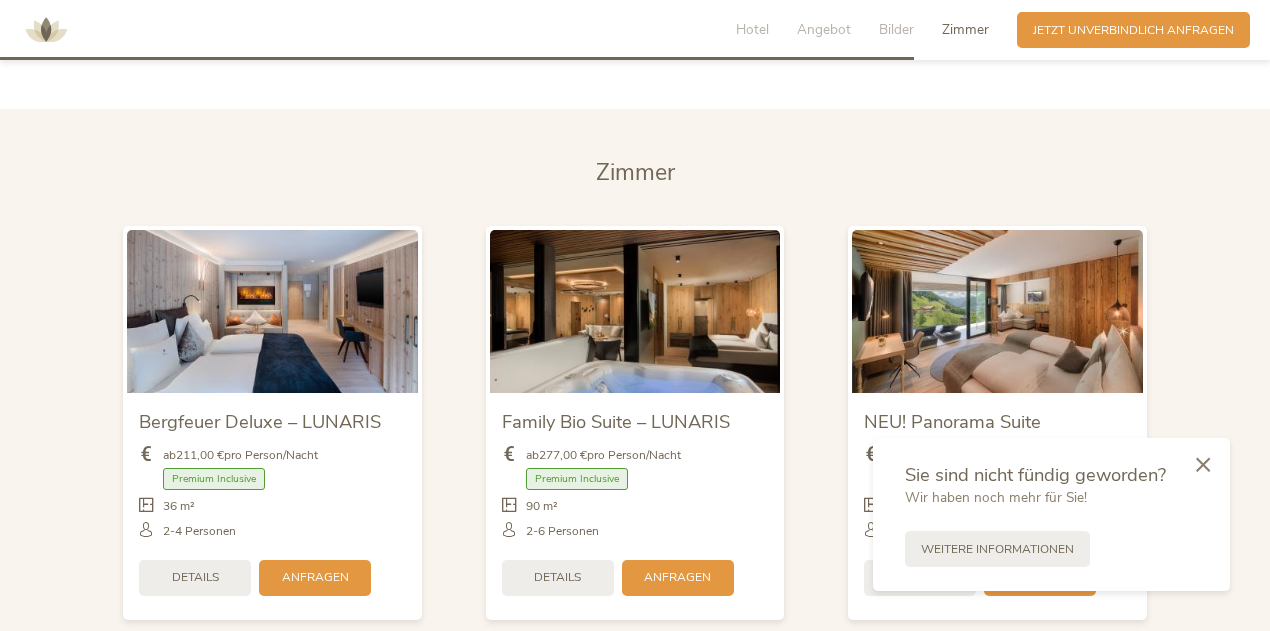 click on "Details" at bounding box center (195, 577) 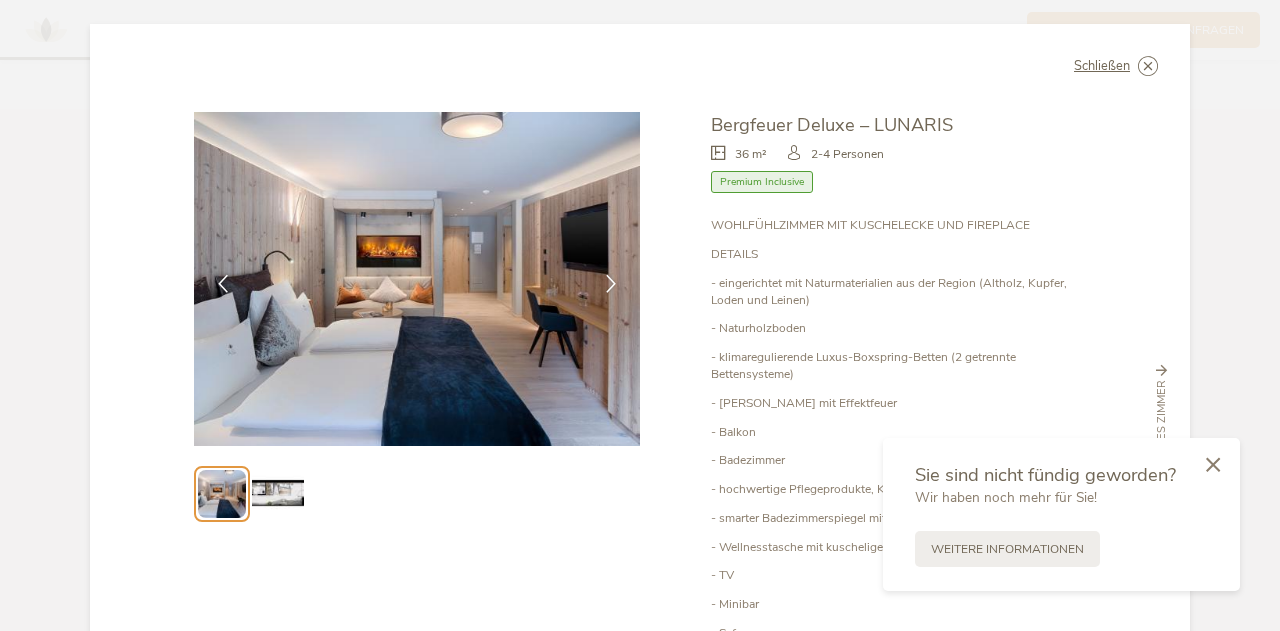 click at bounding box center (611, 284) 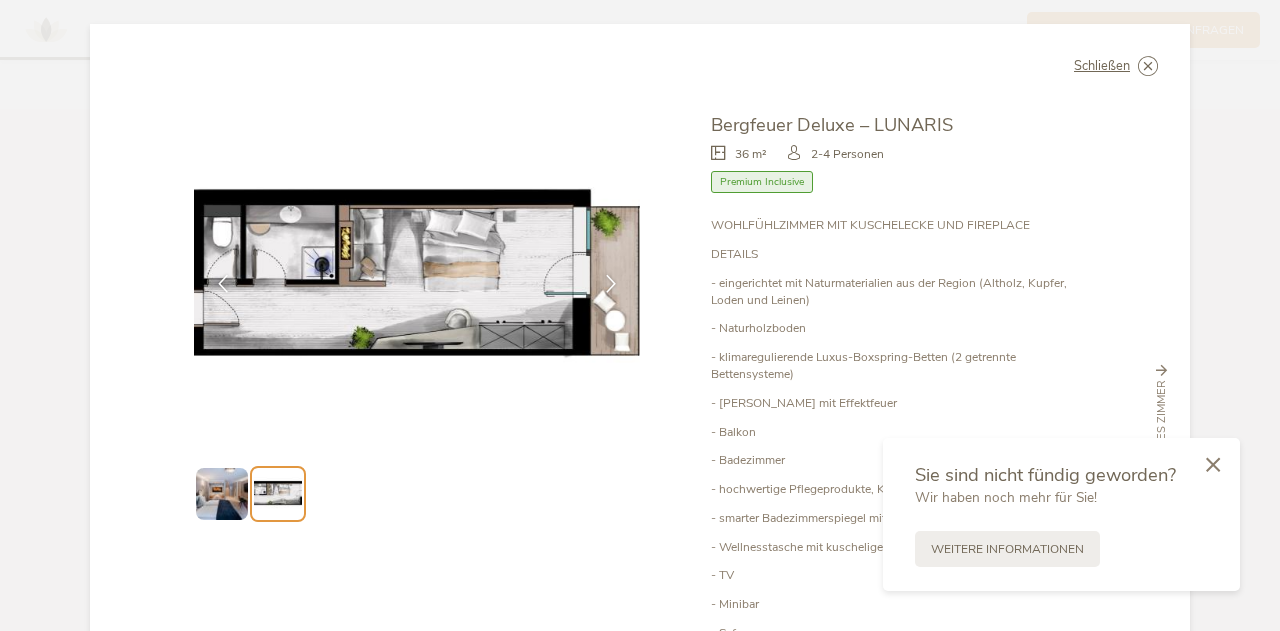 click at bounding box center (223, 284) 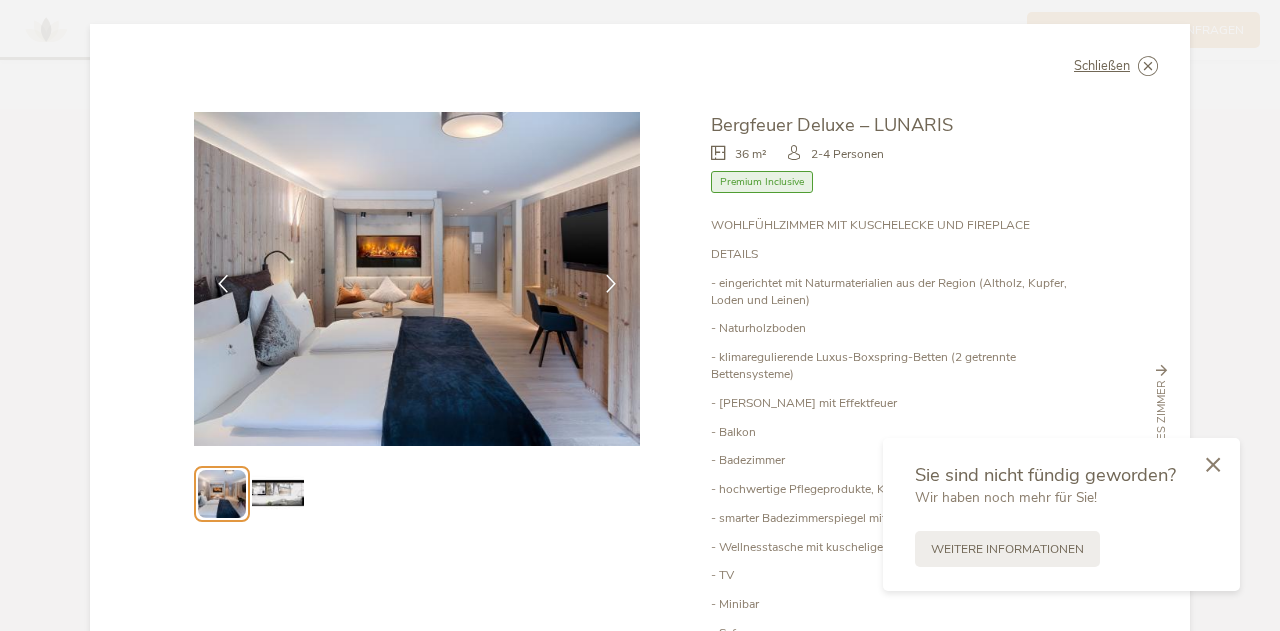 click at bounding box center (611, 284) 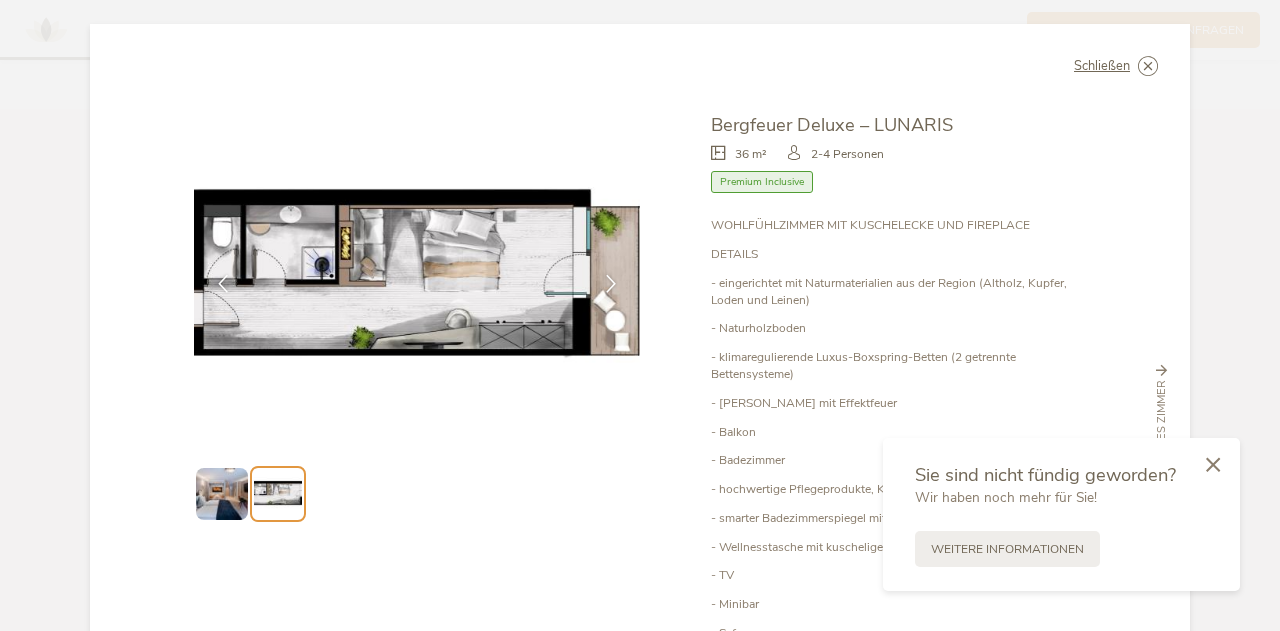 click at bounding box center [0, 0] 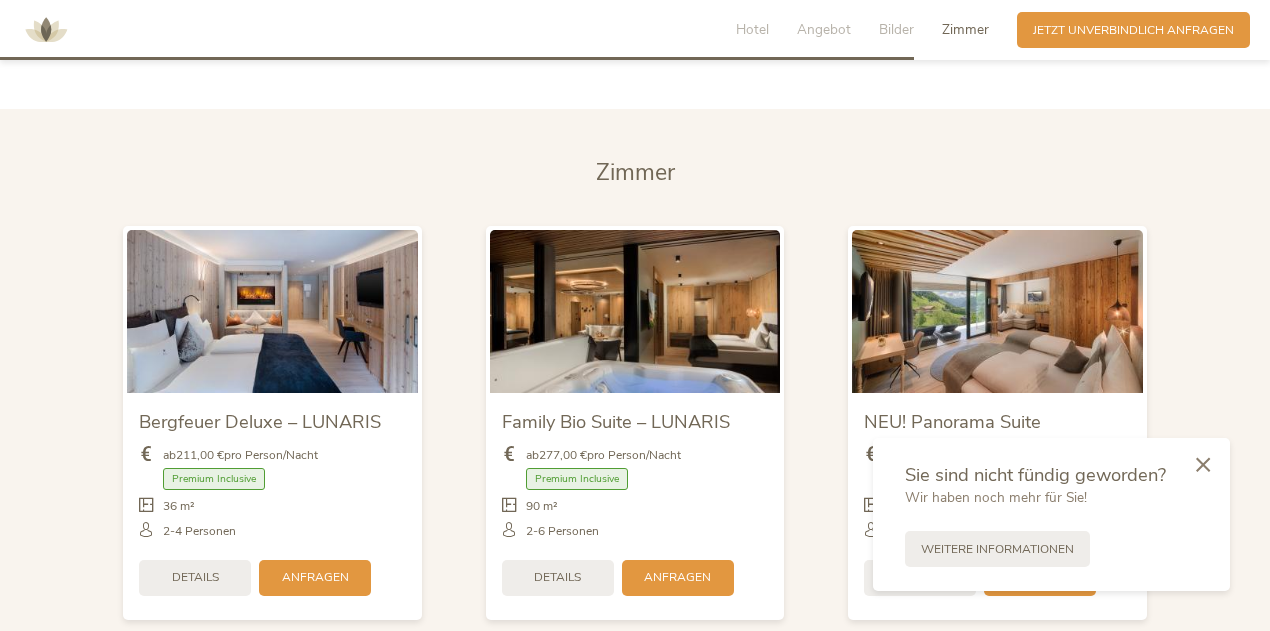 click on "Details" at bounding box center [557, 577] 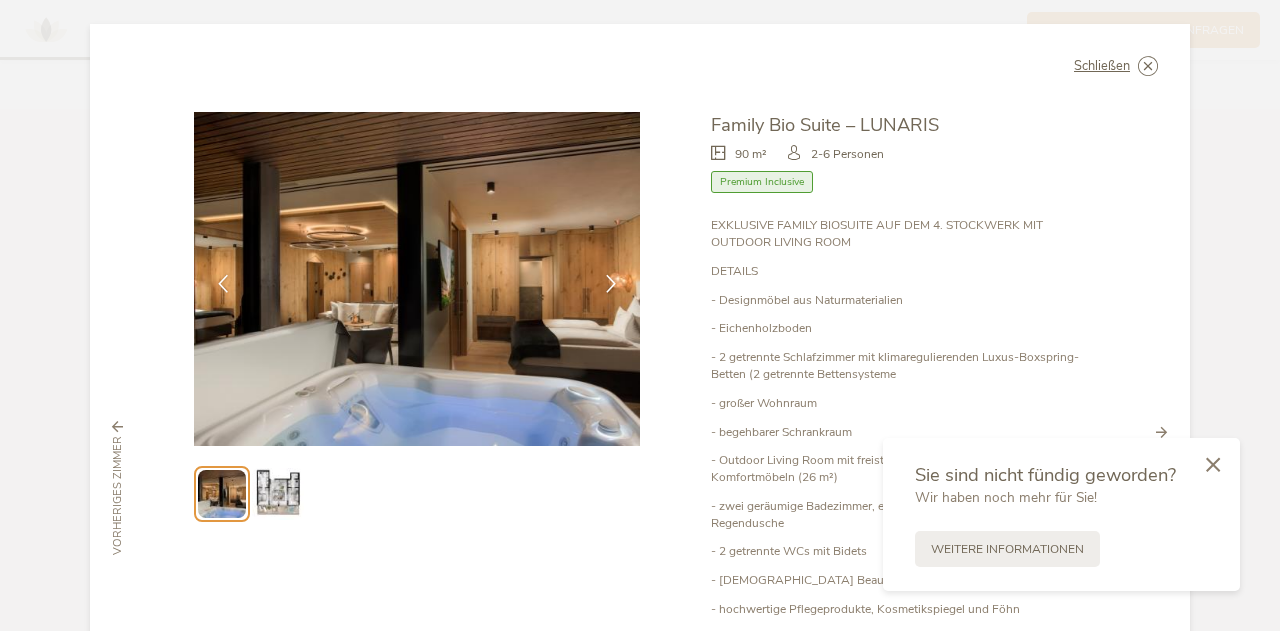 click at bounding box center [611, 284] 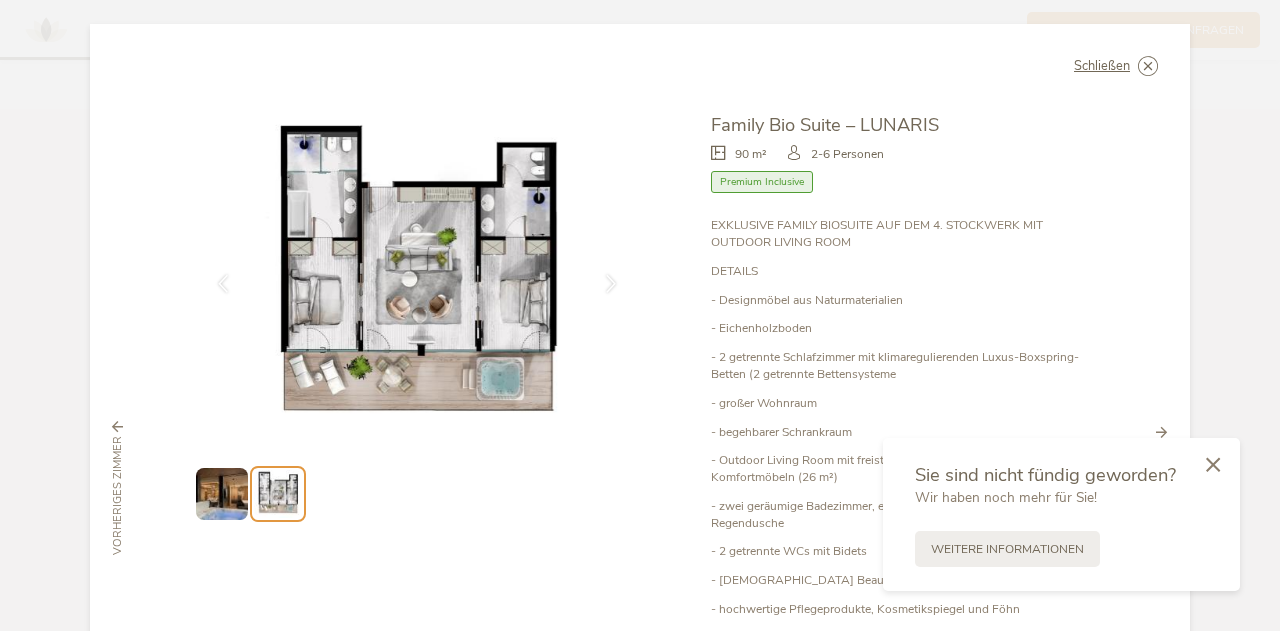 click at bounding box center [1213, 466] 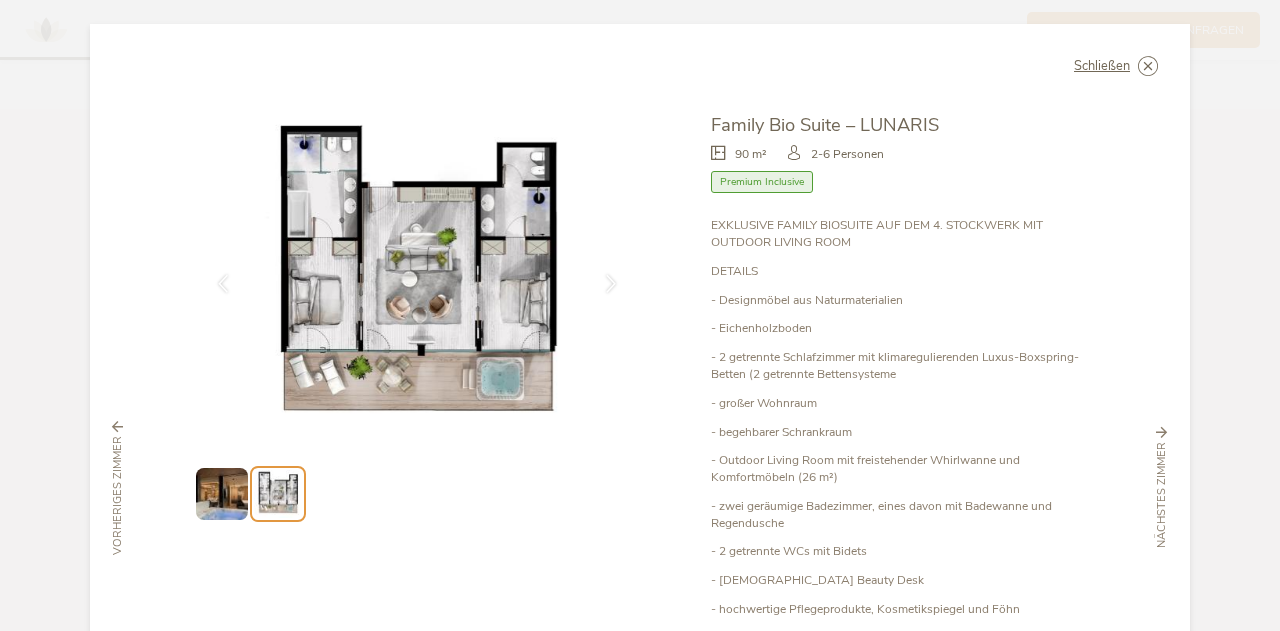 click on "Premium Inclusive" at bounding box center [762, 182] 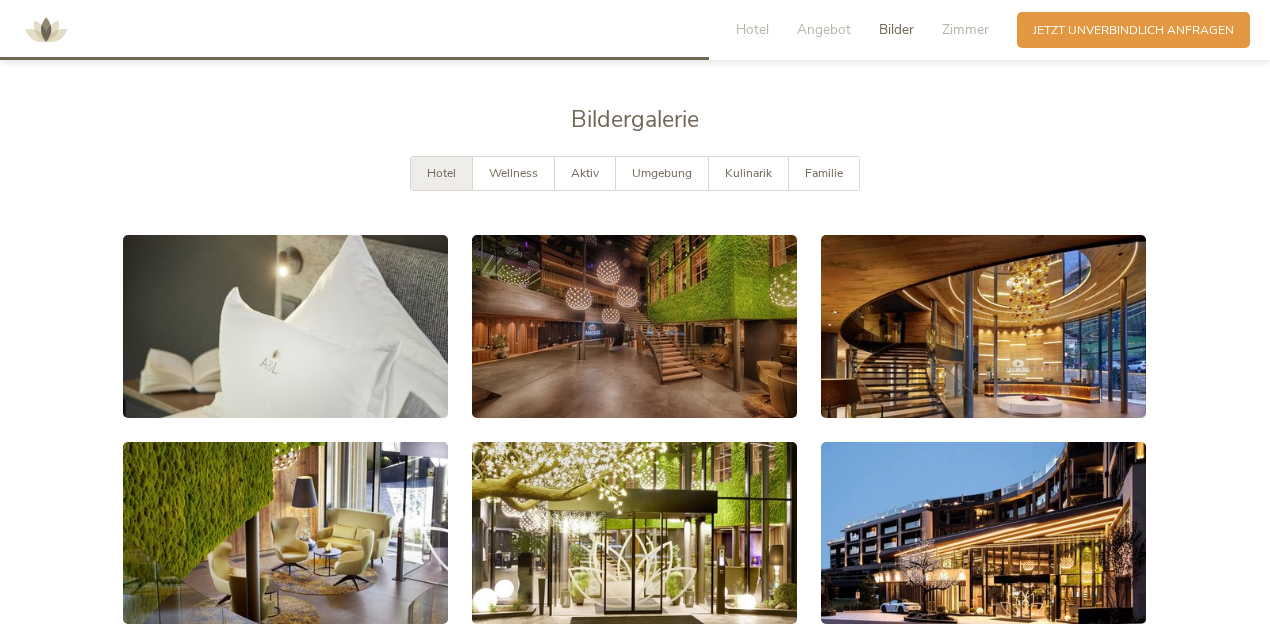 scroll, scrollTop: 3002, scrollLeft: 0, axis: vertical 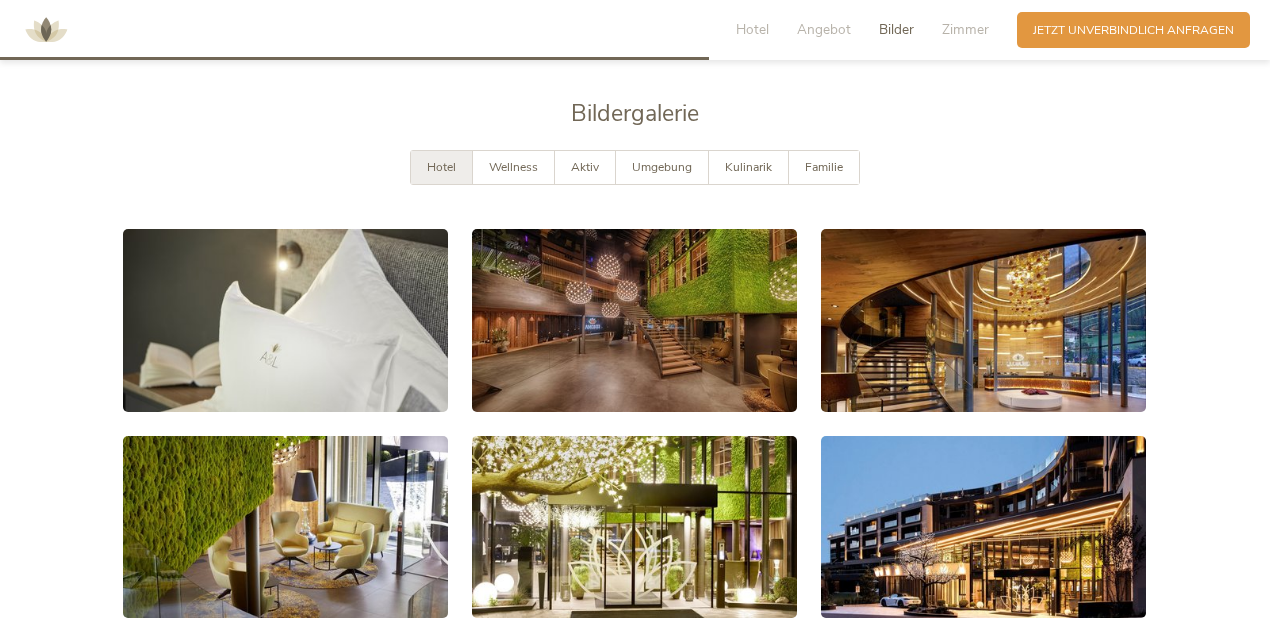 click on "Wellness" at bounding box center (513, 167) 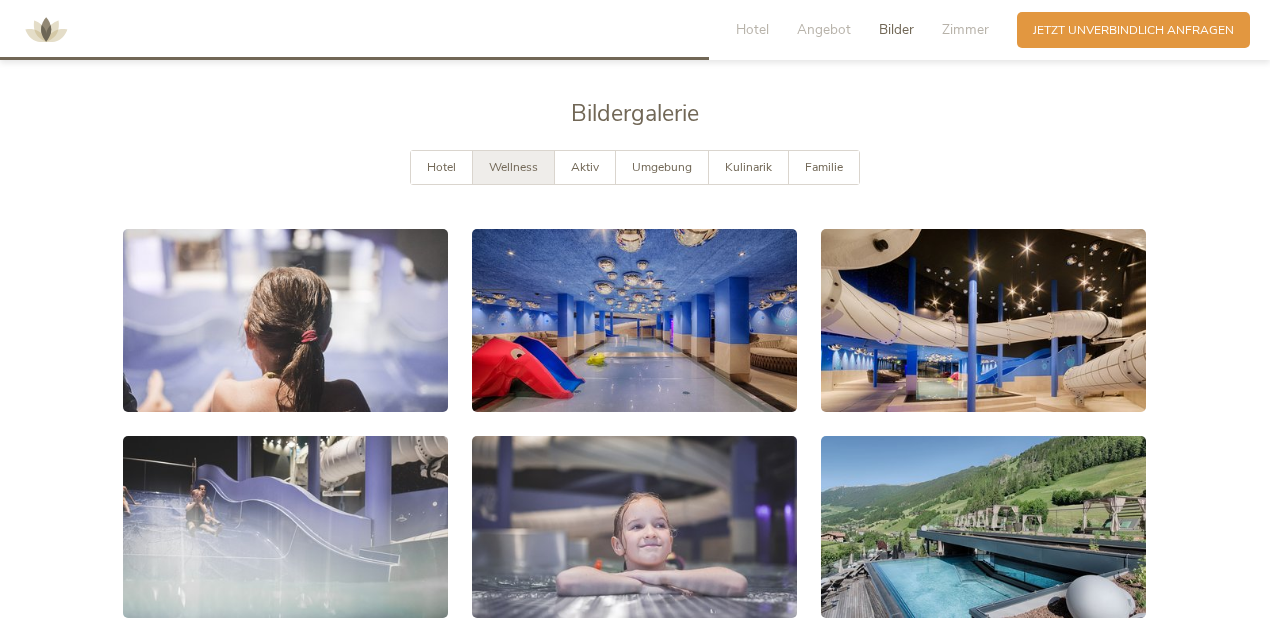 click on "Aktiv" at bounding box center (585, 167) 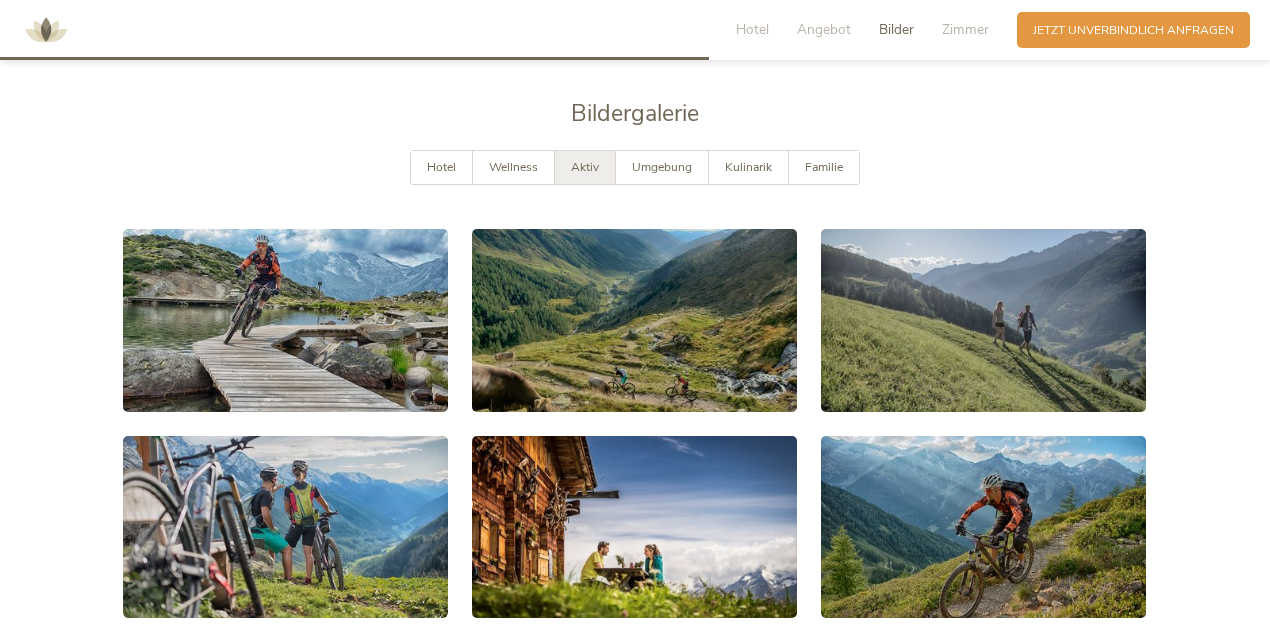 click on "Umgebung" at bounding box center (662, 167) 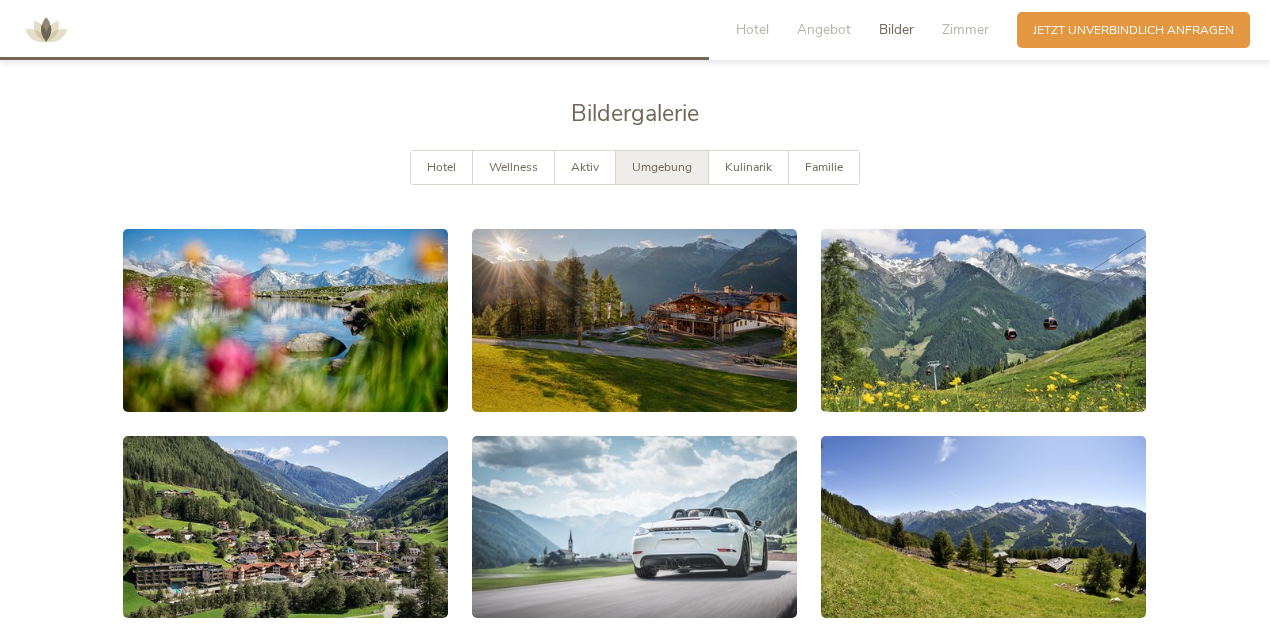 click on "Kulinarik" at bounding box center [748, 167] 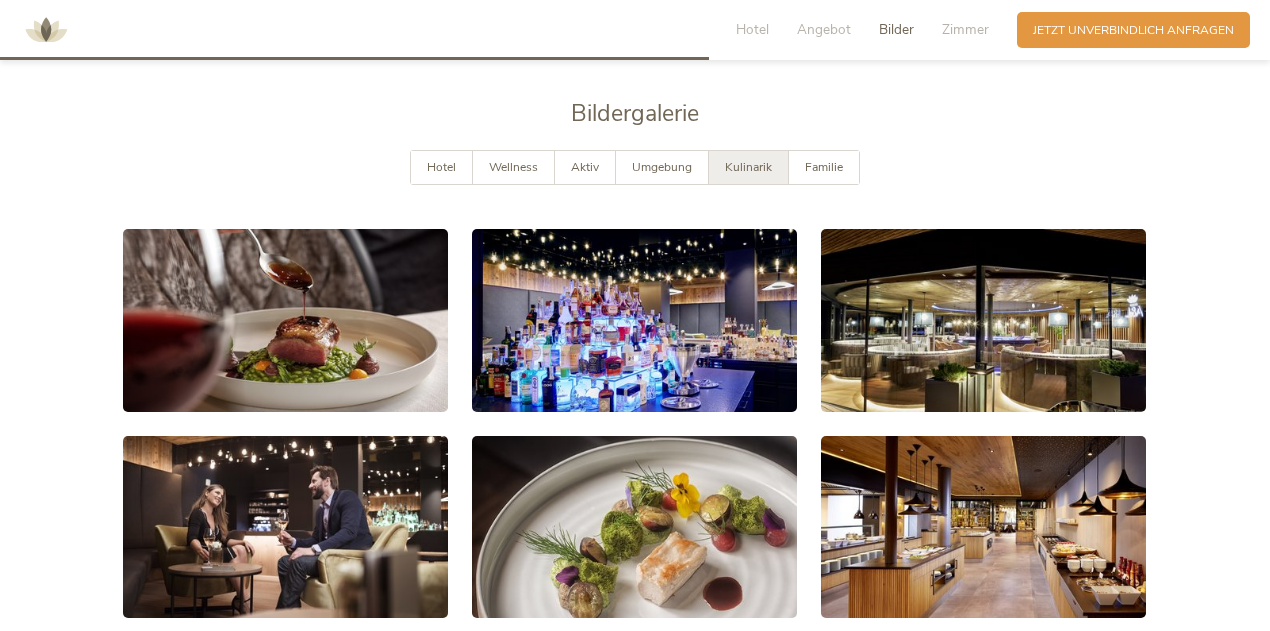 click on "Familie" at bounding box center [824, 167] 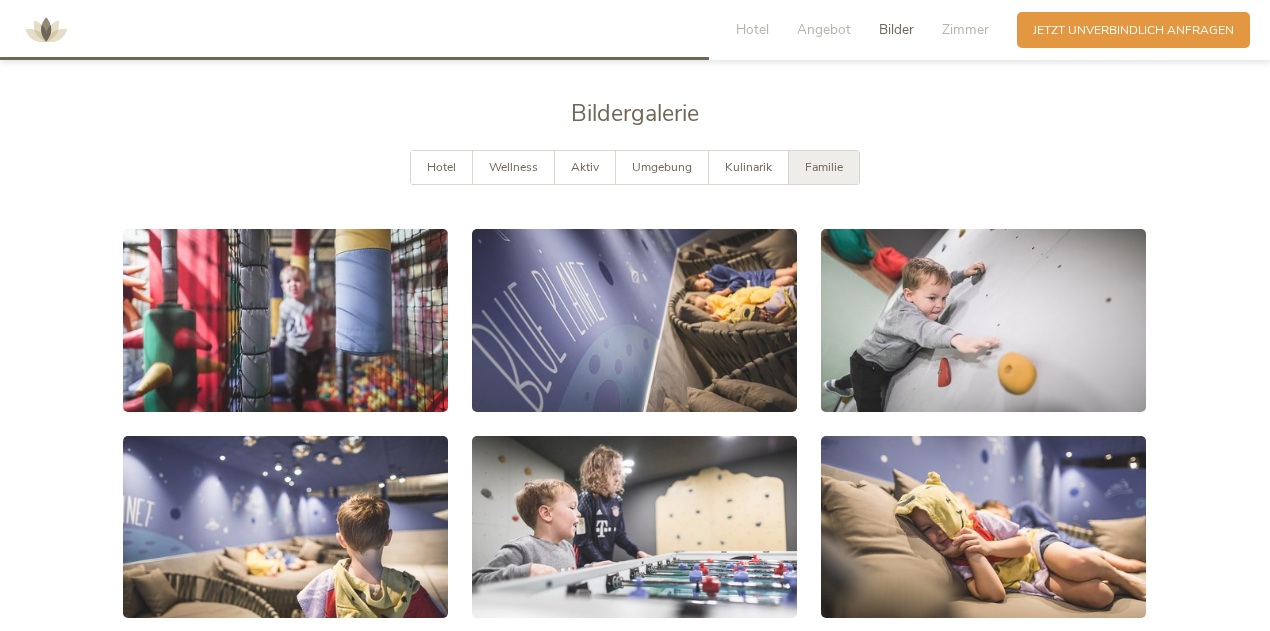 click on "Hotel" at bounding box center [752, 29] 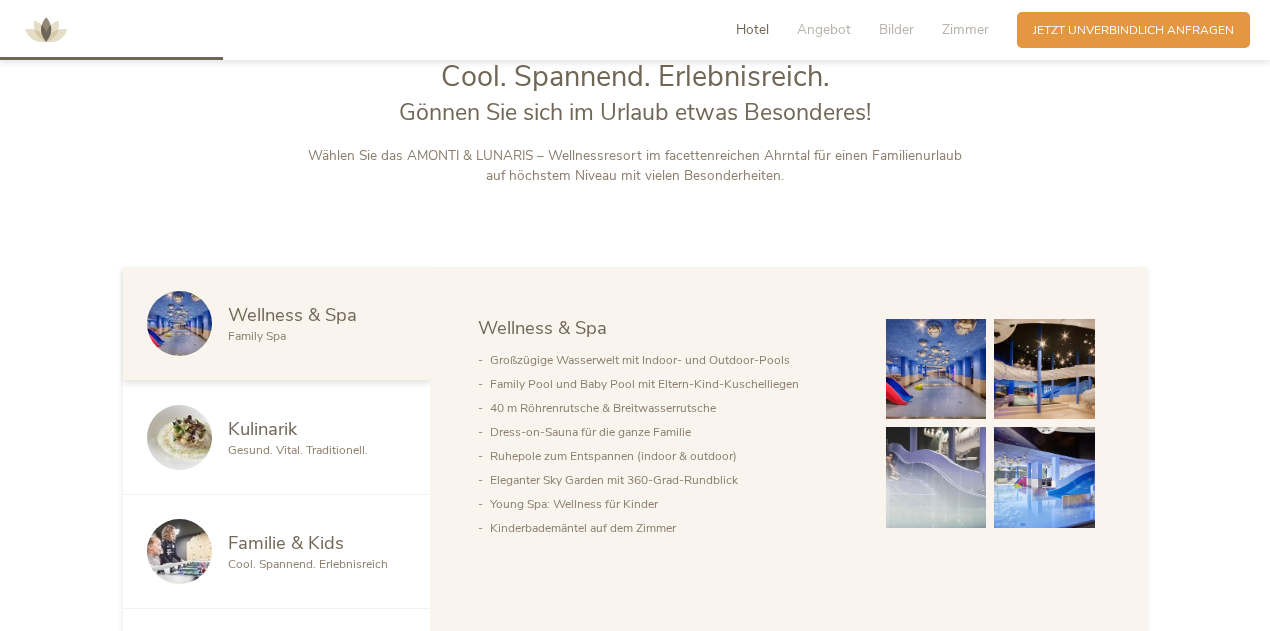 scroll, scrollTop: 797, scrollLeft: 0, axis: vertical 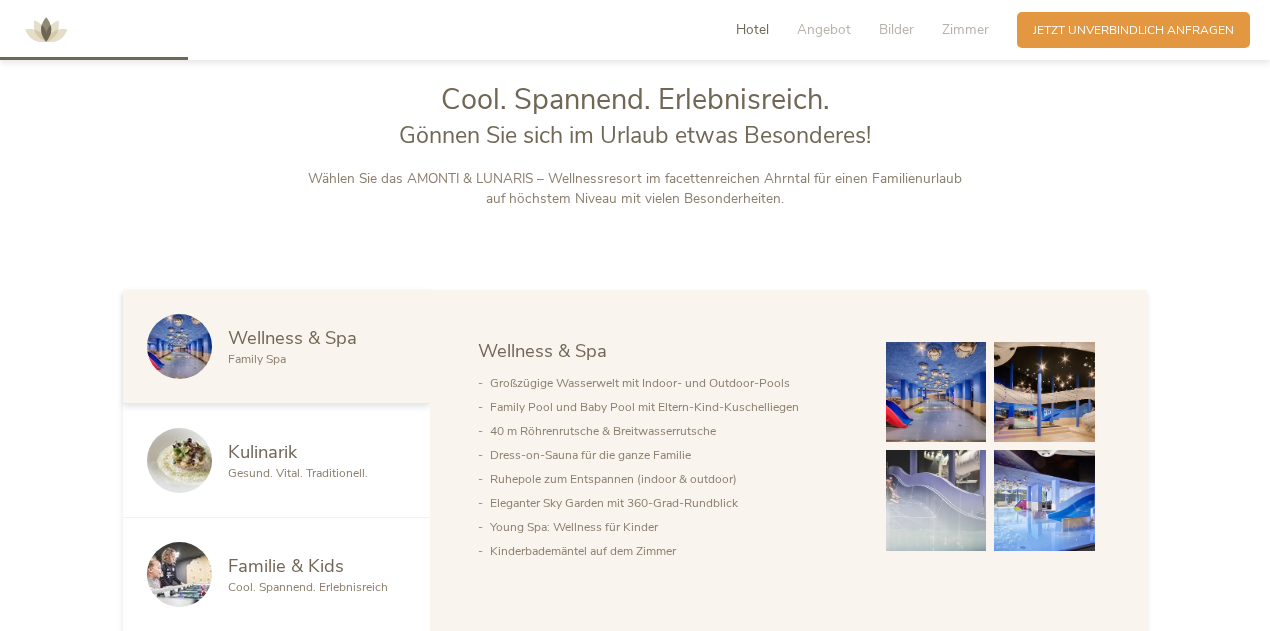 click on "Kulinarik Gesund. Vital. Traditionell." at bounding box center (276, 461) 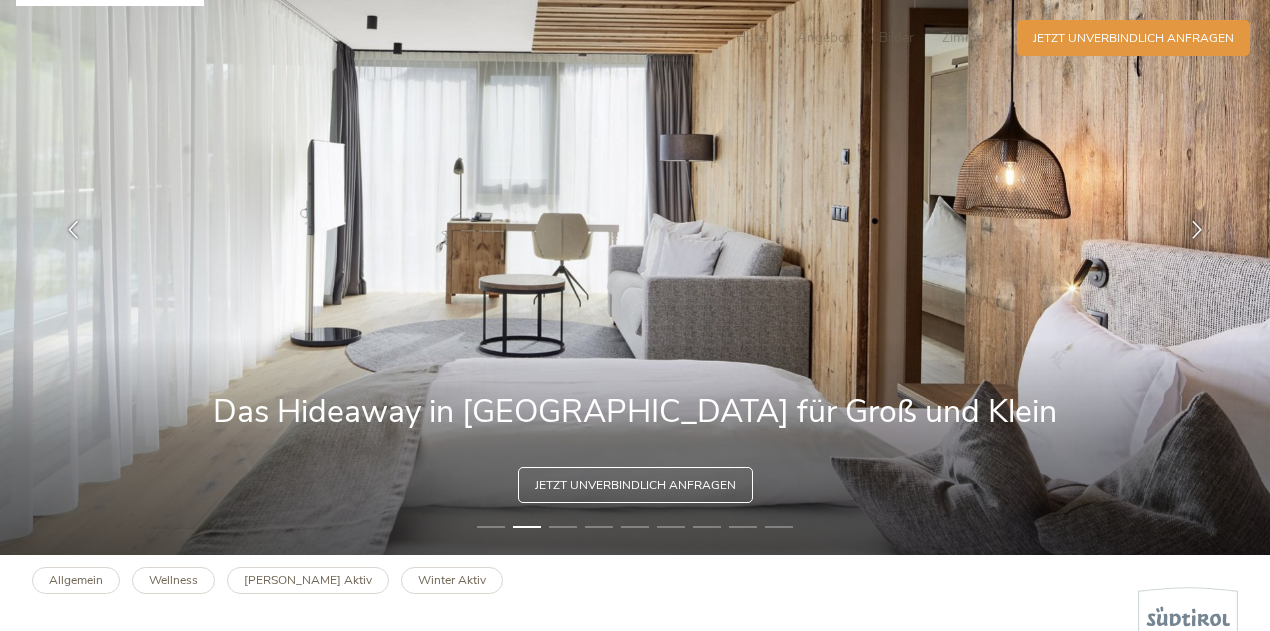 scroll, scrollTop: 0, scrollLeft: 0, axis: both 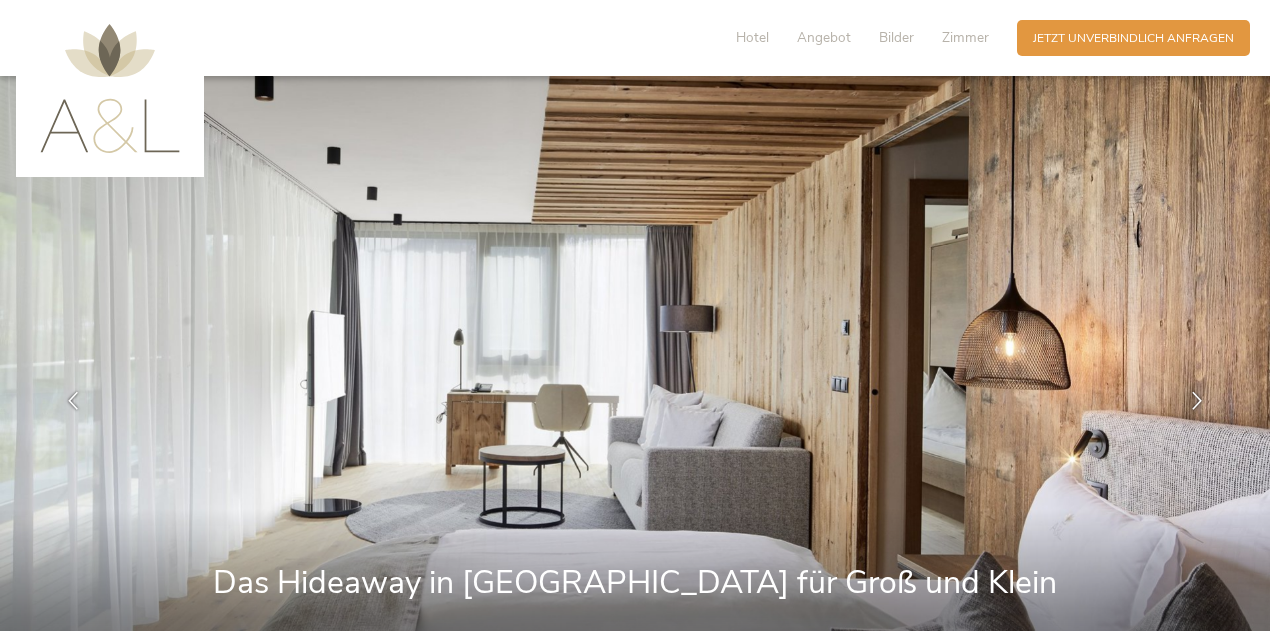 click on "Zimmer" at bounding box center (965, 37) 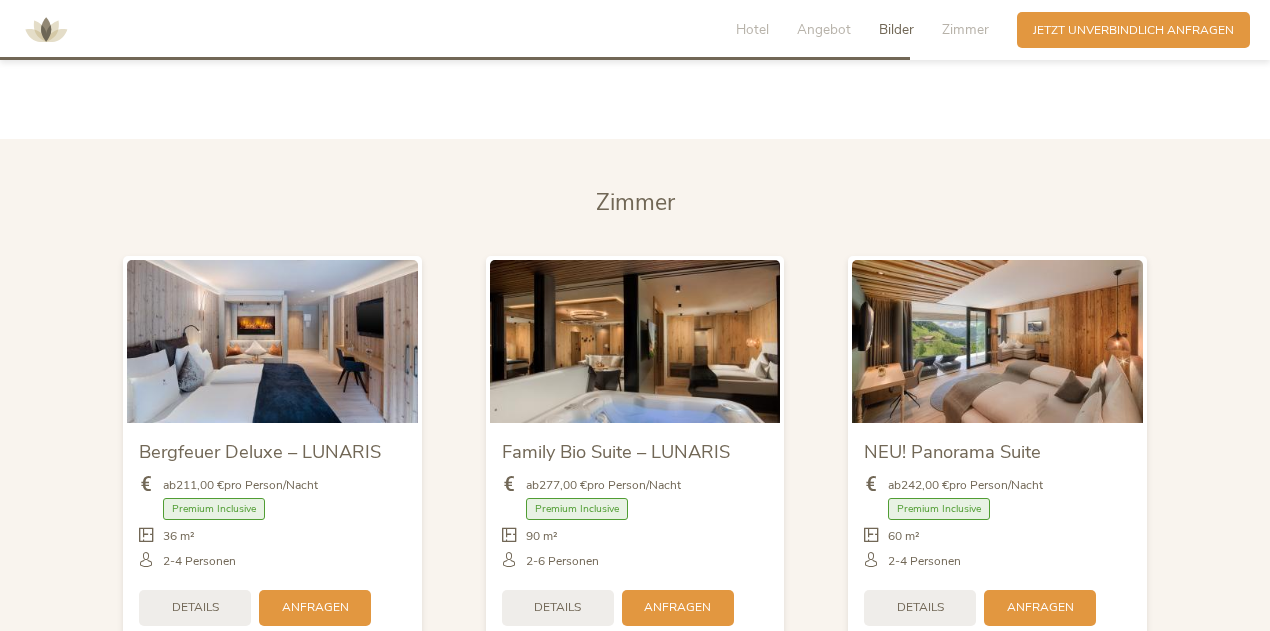 scroll, scrollTop: 3868, scrollLeft: 0, axis: vertical 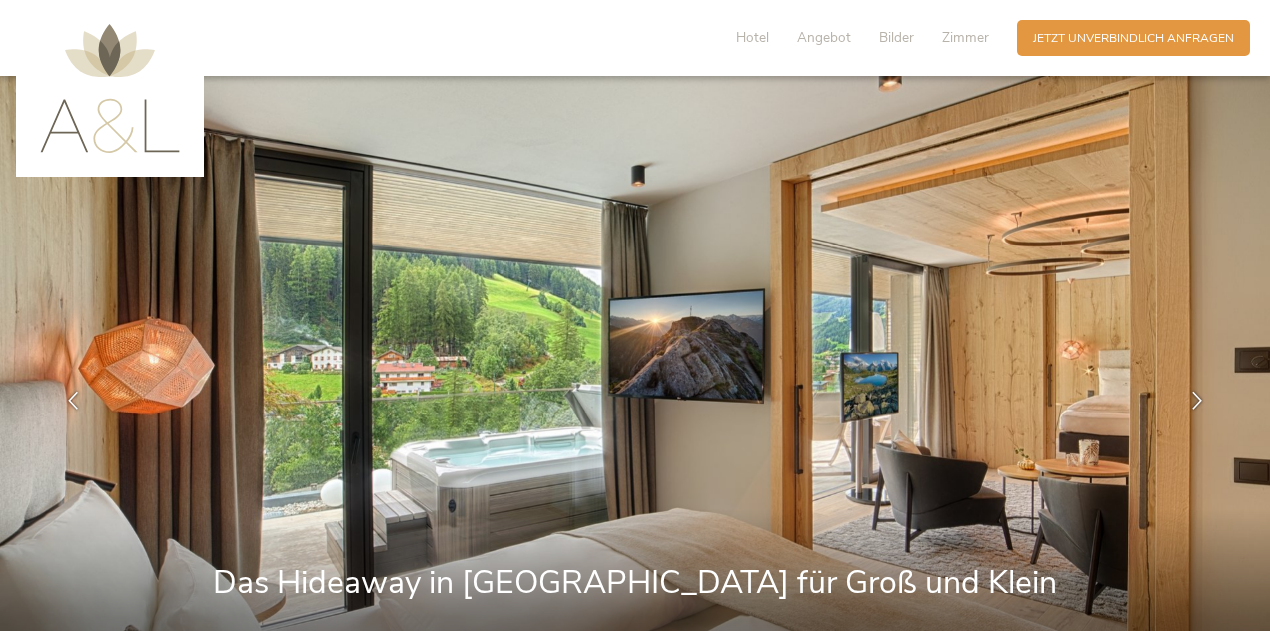 click on "Hotel" at bounding box center [752, 37] 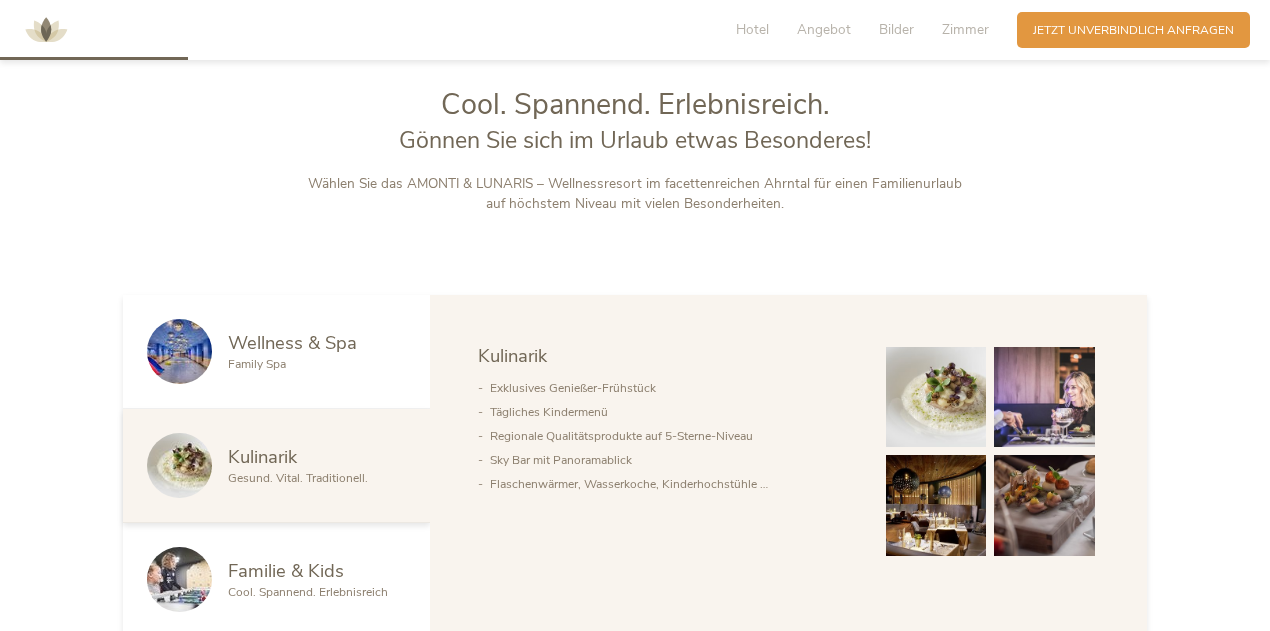 scroll, scrollTop: 797, scrollLeft: 0, axis: vertical 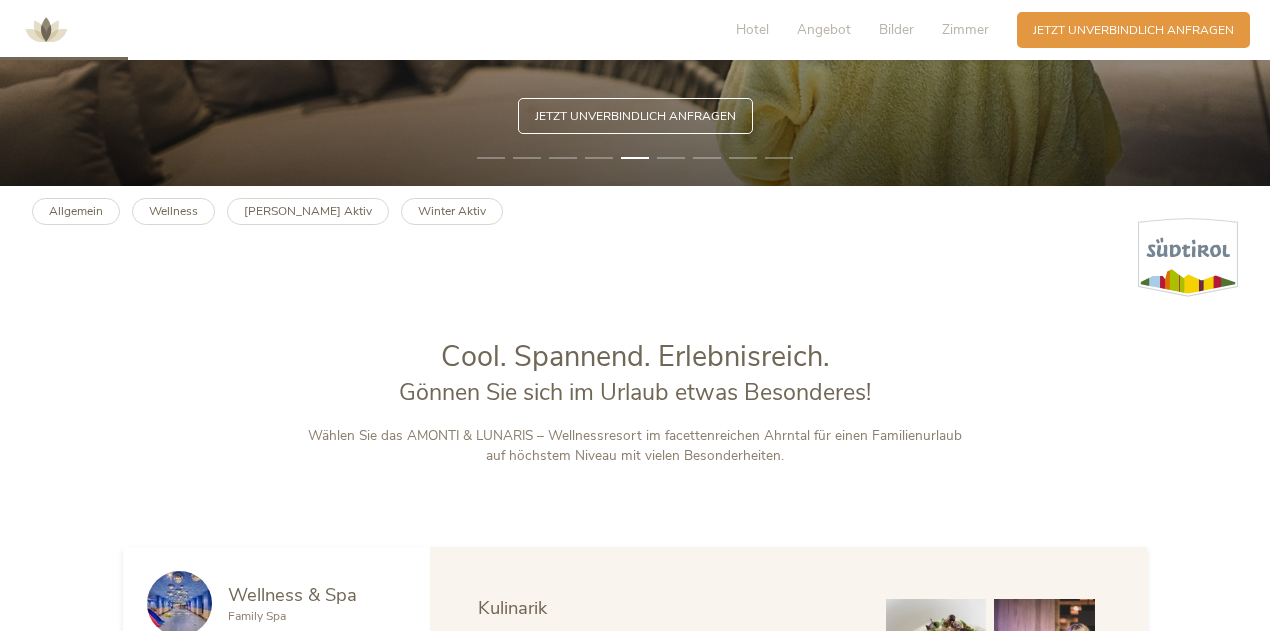 click on "Allgemein" at bounding box center [76, 211] 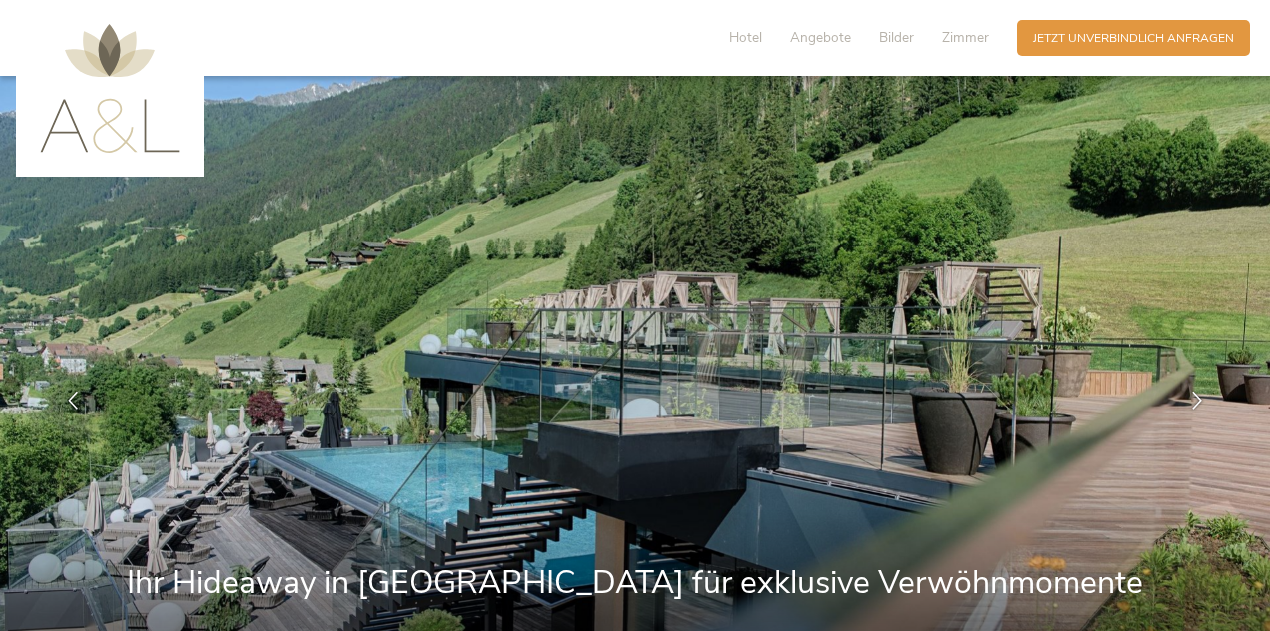 scroll, scrollTop: 0, scrollLeft: 0, axis: both 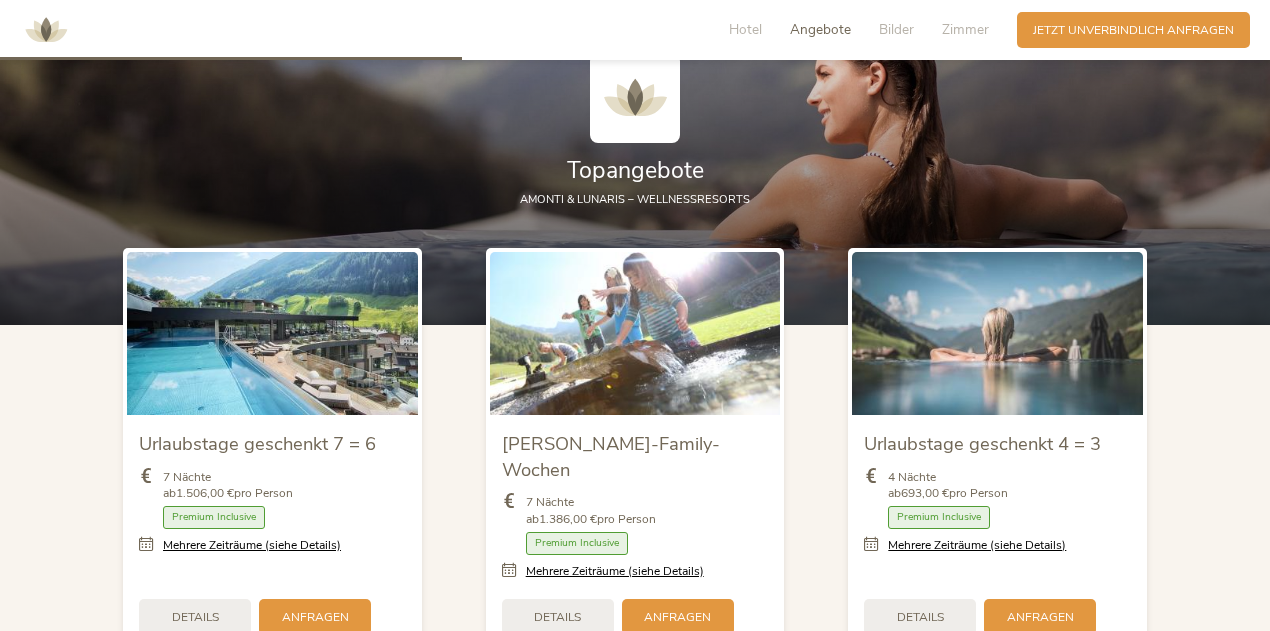 click on "Premium Inclusive" at bounding box center (939, 517) 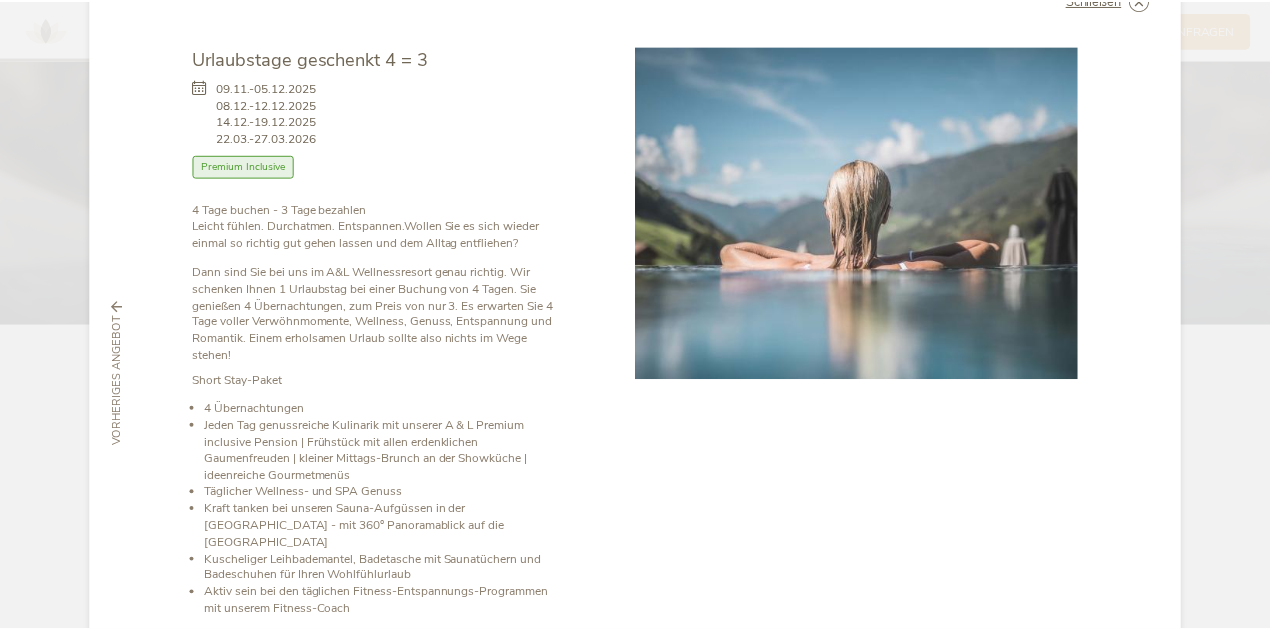 scroll, scrollTop: 65, scrollLeft: 0, axis: vertical 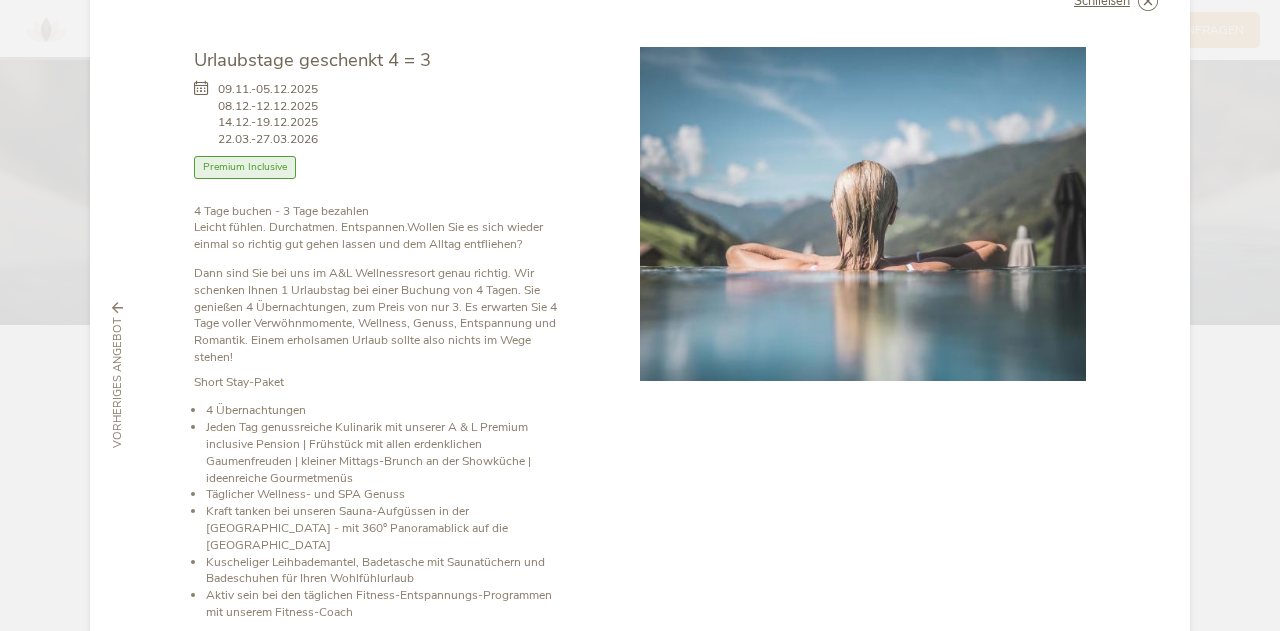click on "Zimmer mit Frühstück
Halbpension
Vollpension
3/4-Pension
Premium Inclusive" at bounding box center [381, 171] 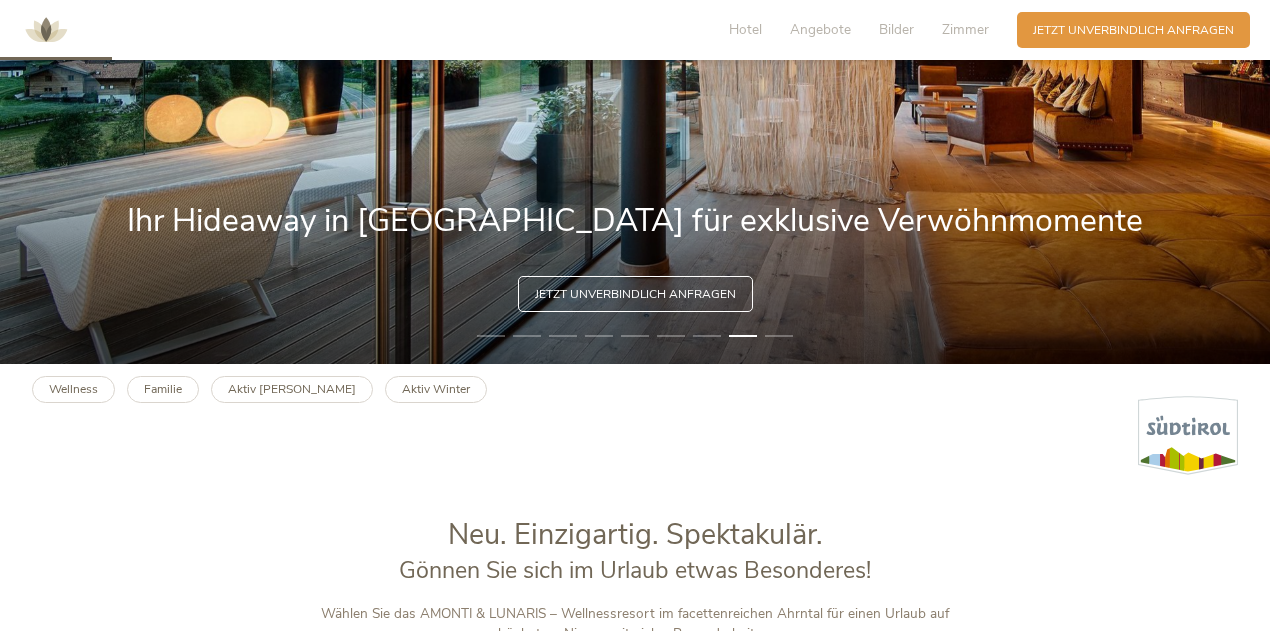 scroll, scrollTop: 308, scrollLeft: 0, axis: vertical 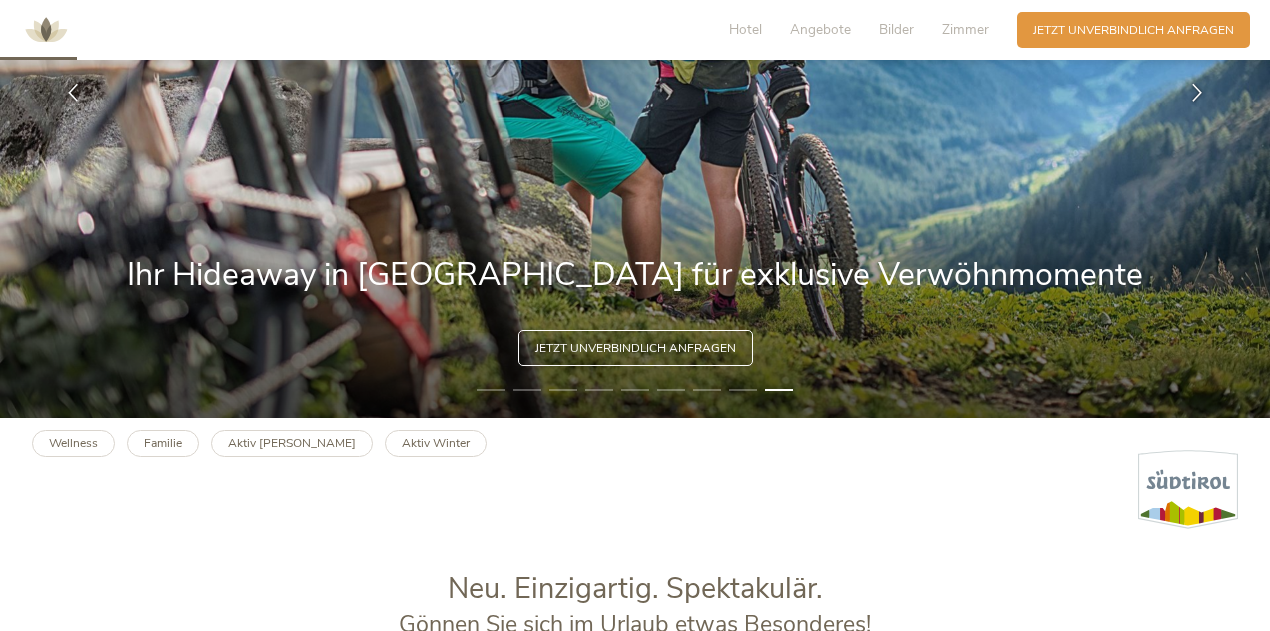 click at bounding box center (46, 30) 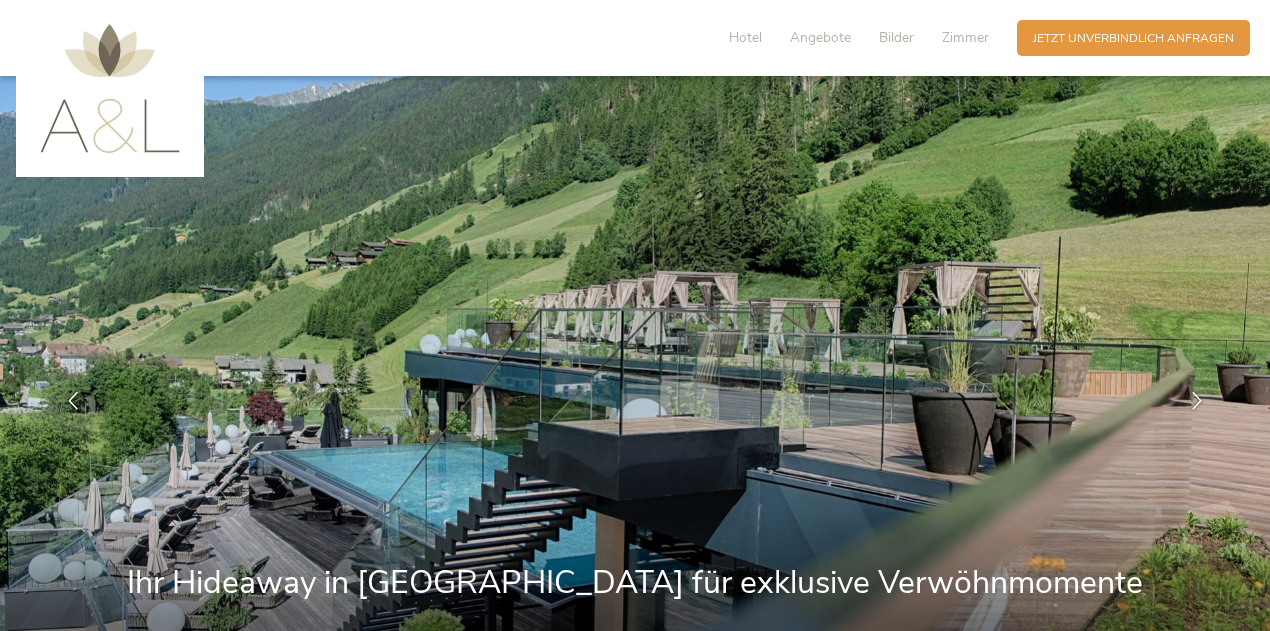 scroll, scrollTop: 0, scrollLeft: 0, axis: both 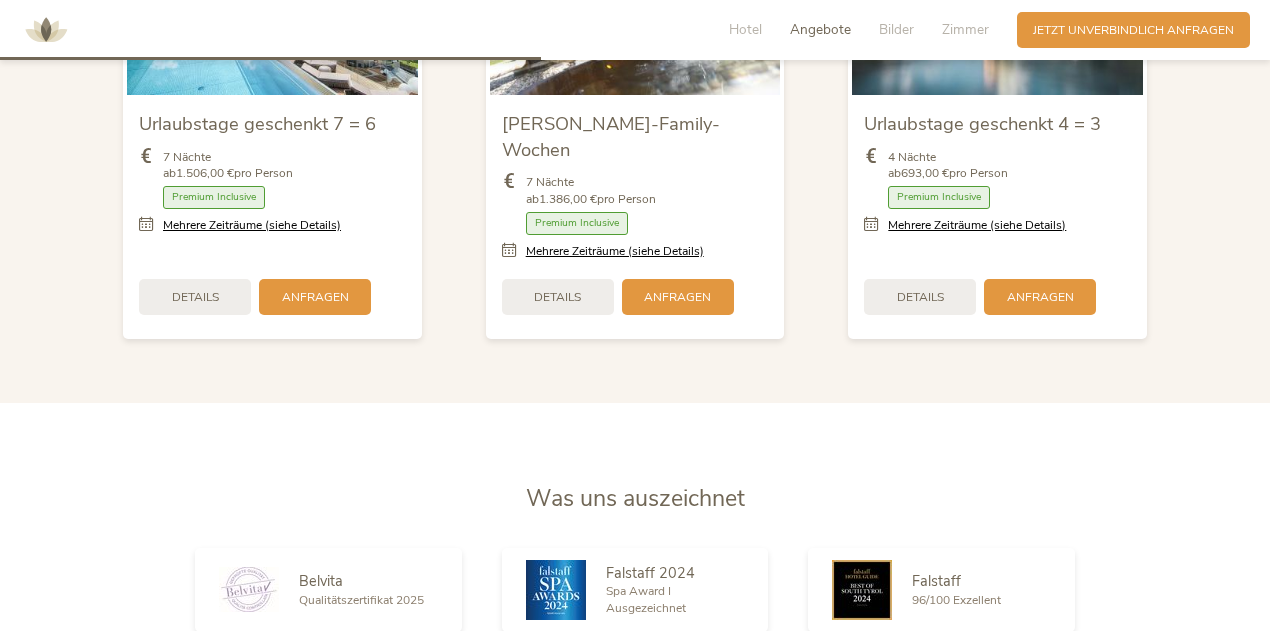 click on "Details" at bounding box center [920, 297] 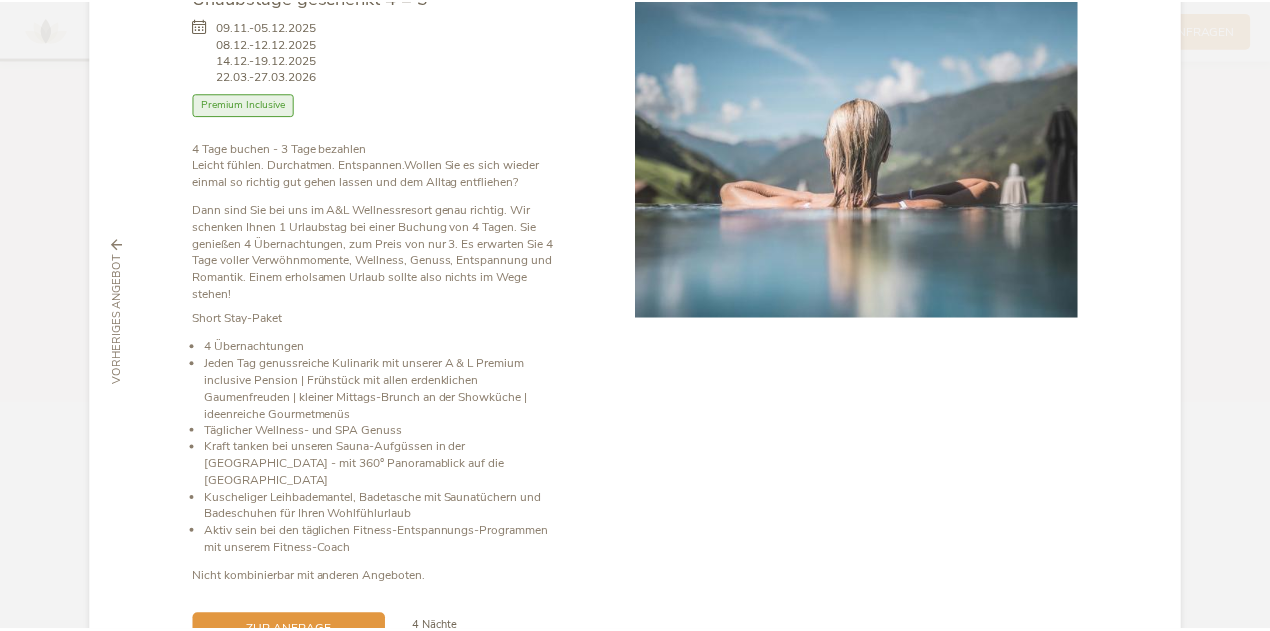 scroll, scrollTop: 0, scrollLeft: 0, axis: both 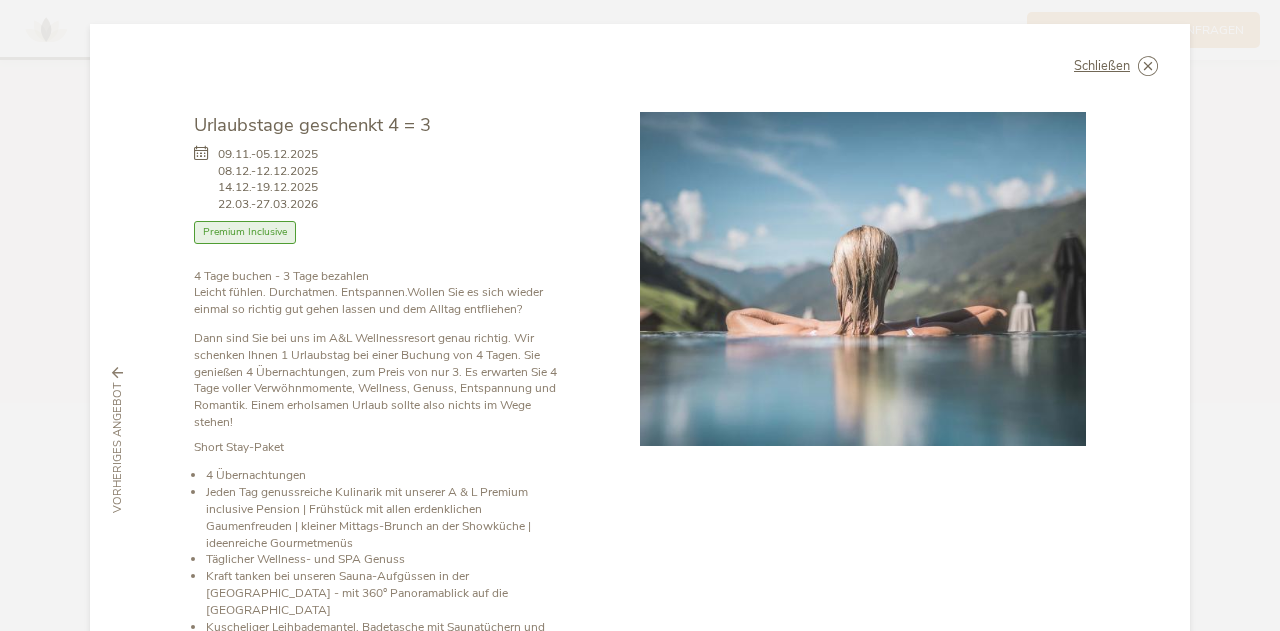click on "Schließen" at bounding box center (1116, 66) 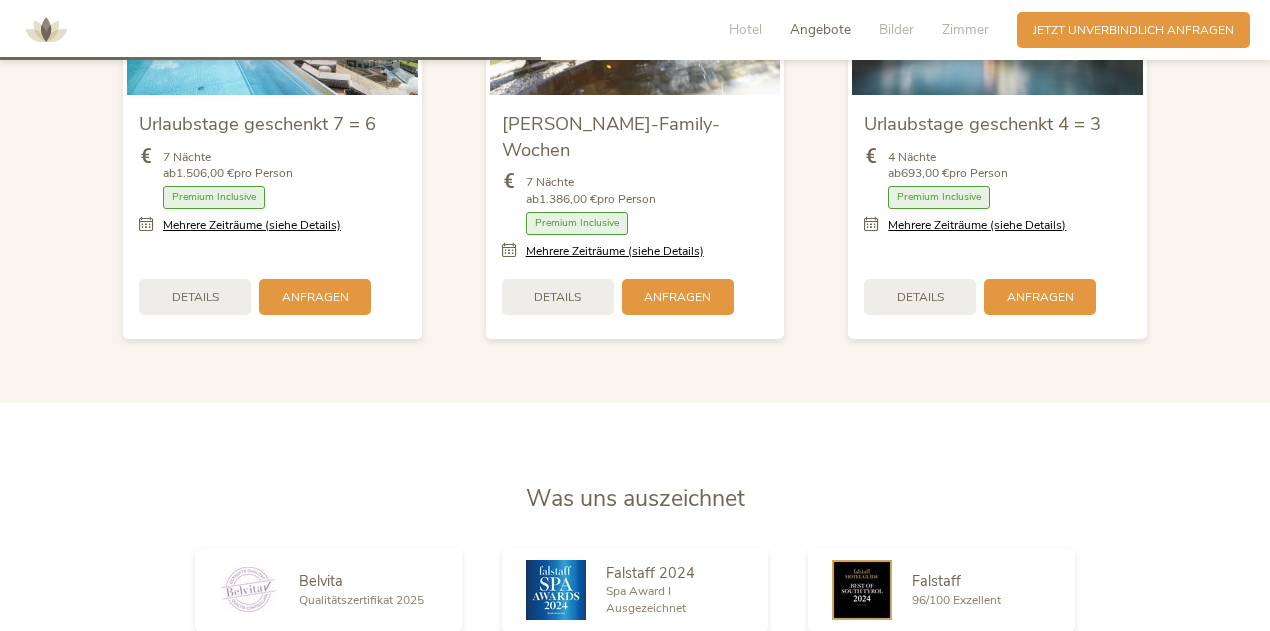 click on "Zimmer" at bounding box center [965, 29] 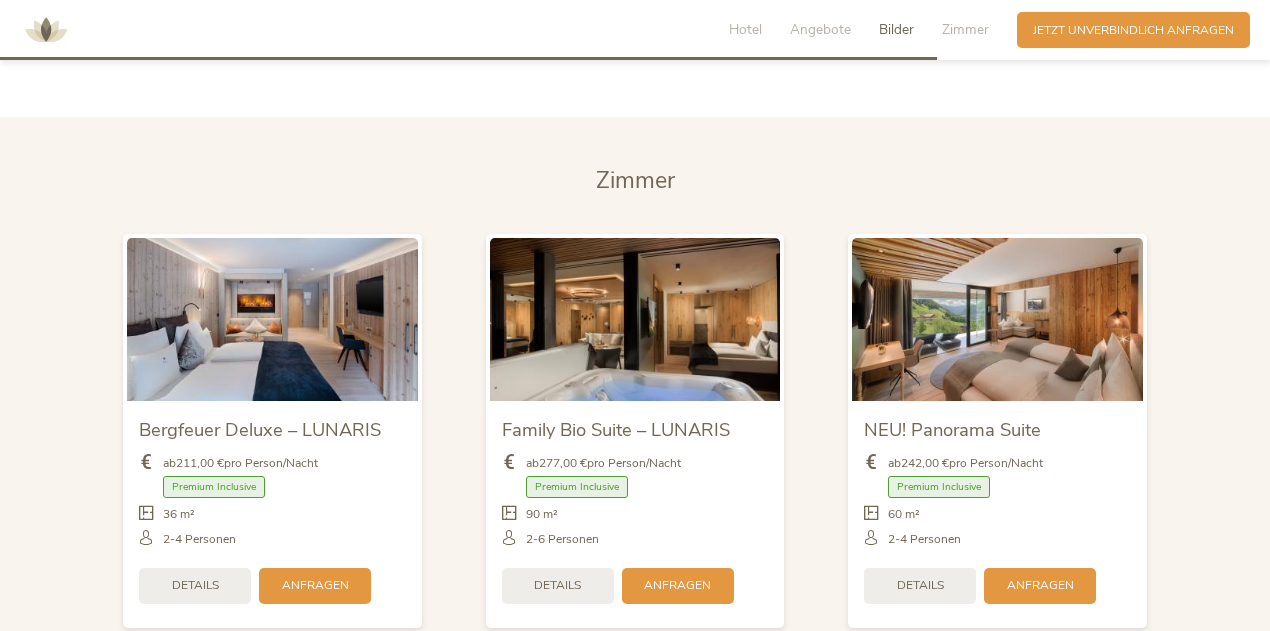 scroll, scrollTop: 3854, scrollLeft: 0, axis: vertical 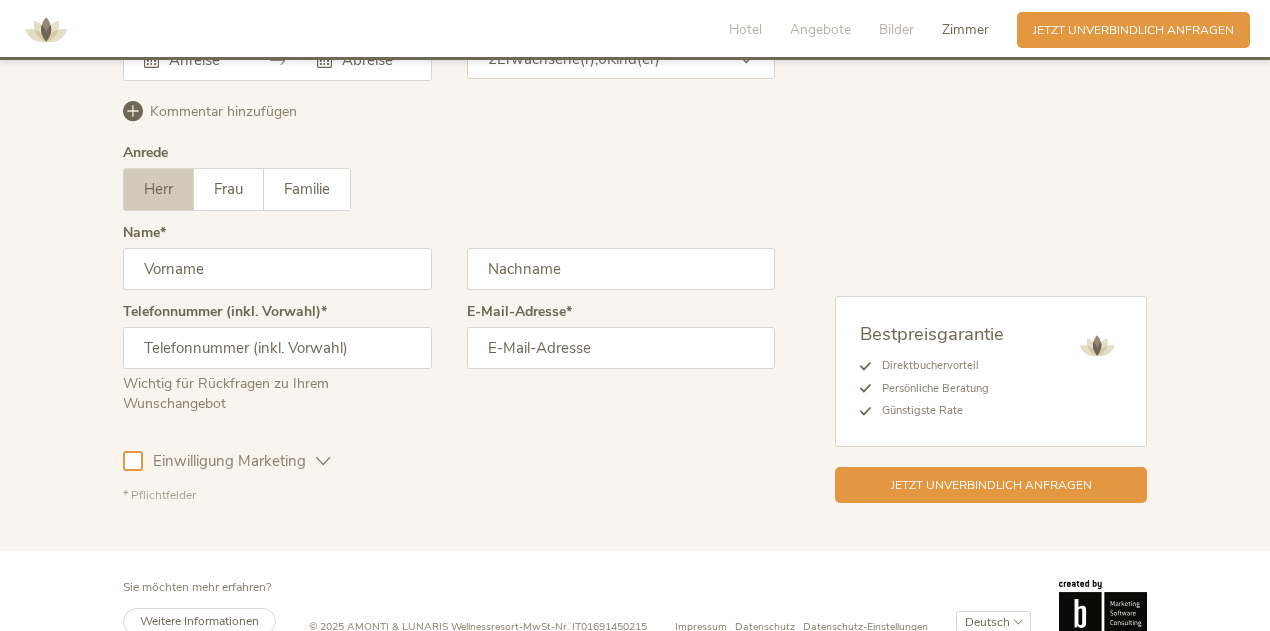 click on "Weitere Informationen" at bounding box center [199, 621] 